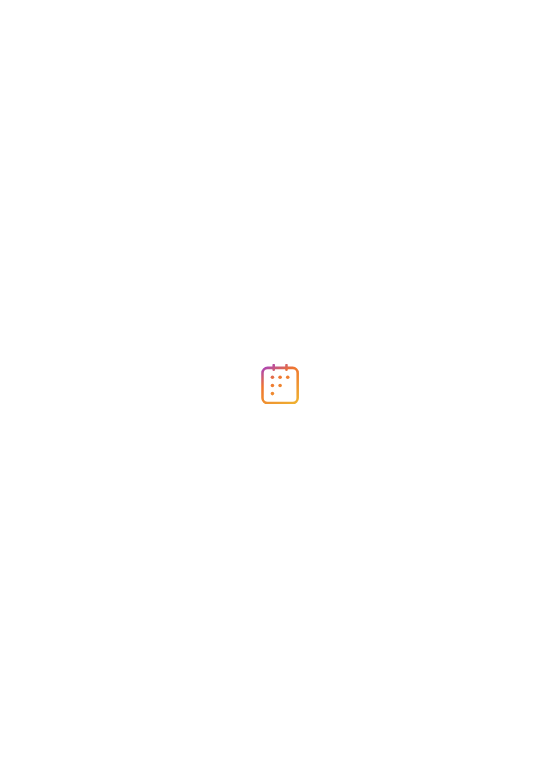 scroll, scrollTop: 0, scrollLeft: 0, axis: both 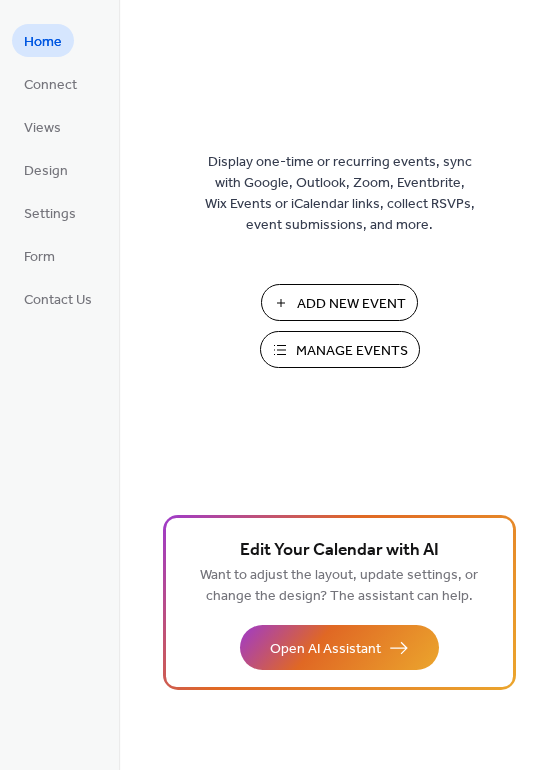 click on "Add New Event" at bounding box center [351, 304] 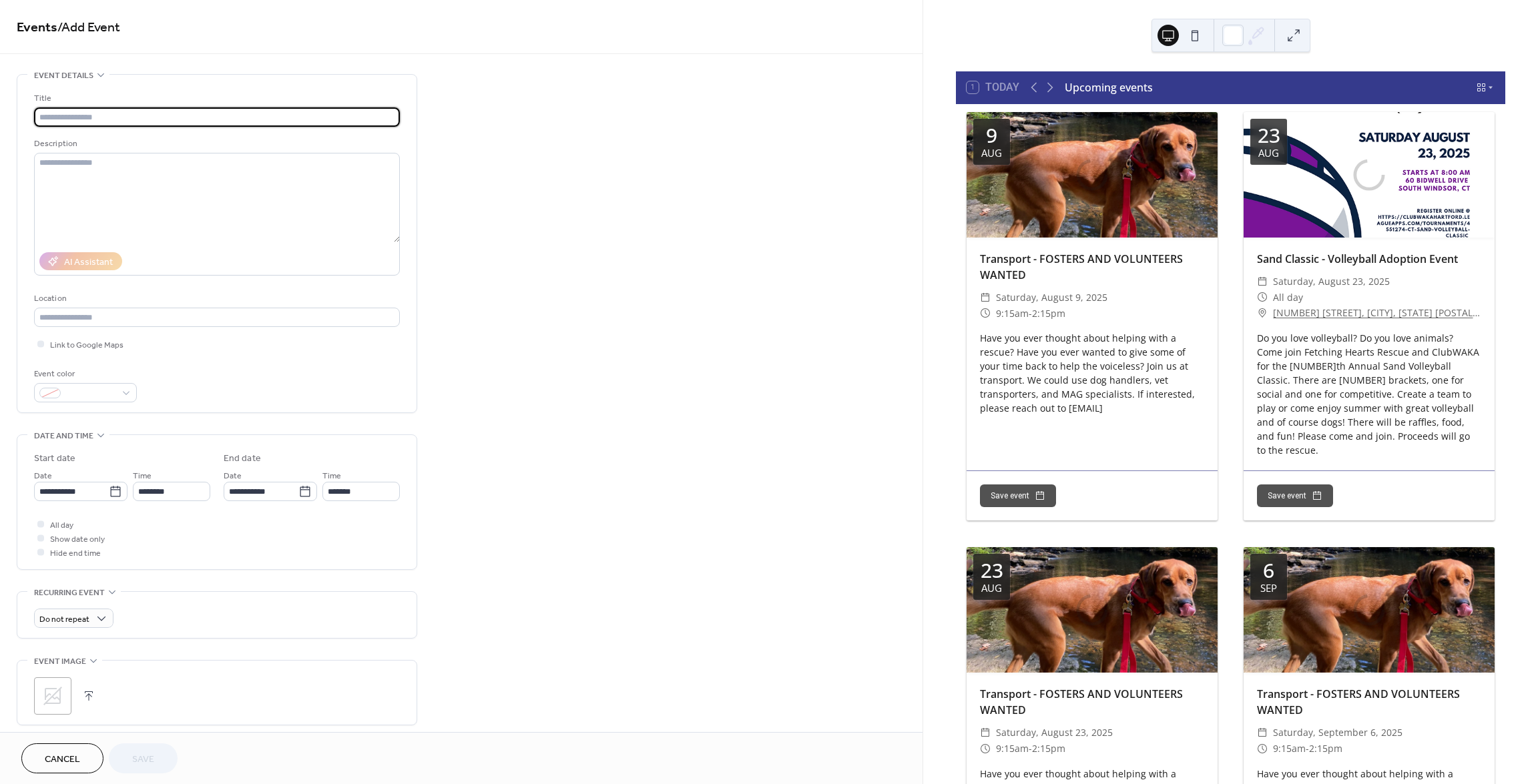 scroll, scrollTop: 0, scrollLeft: 0, axis: both 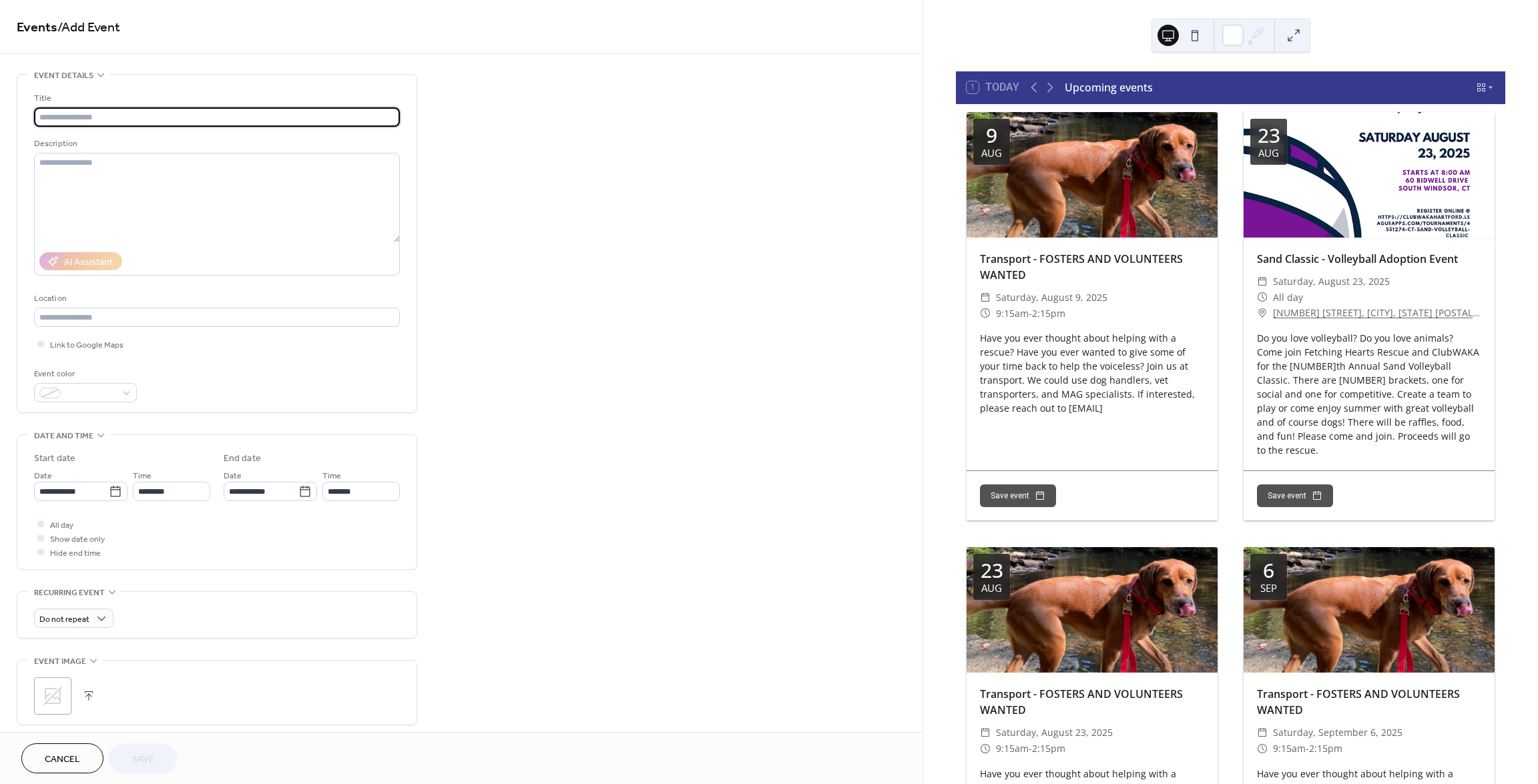click at bounding box center (217, 117) 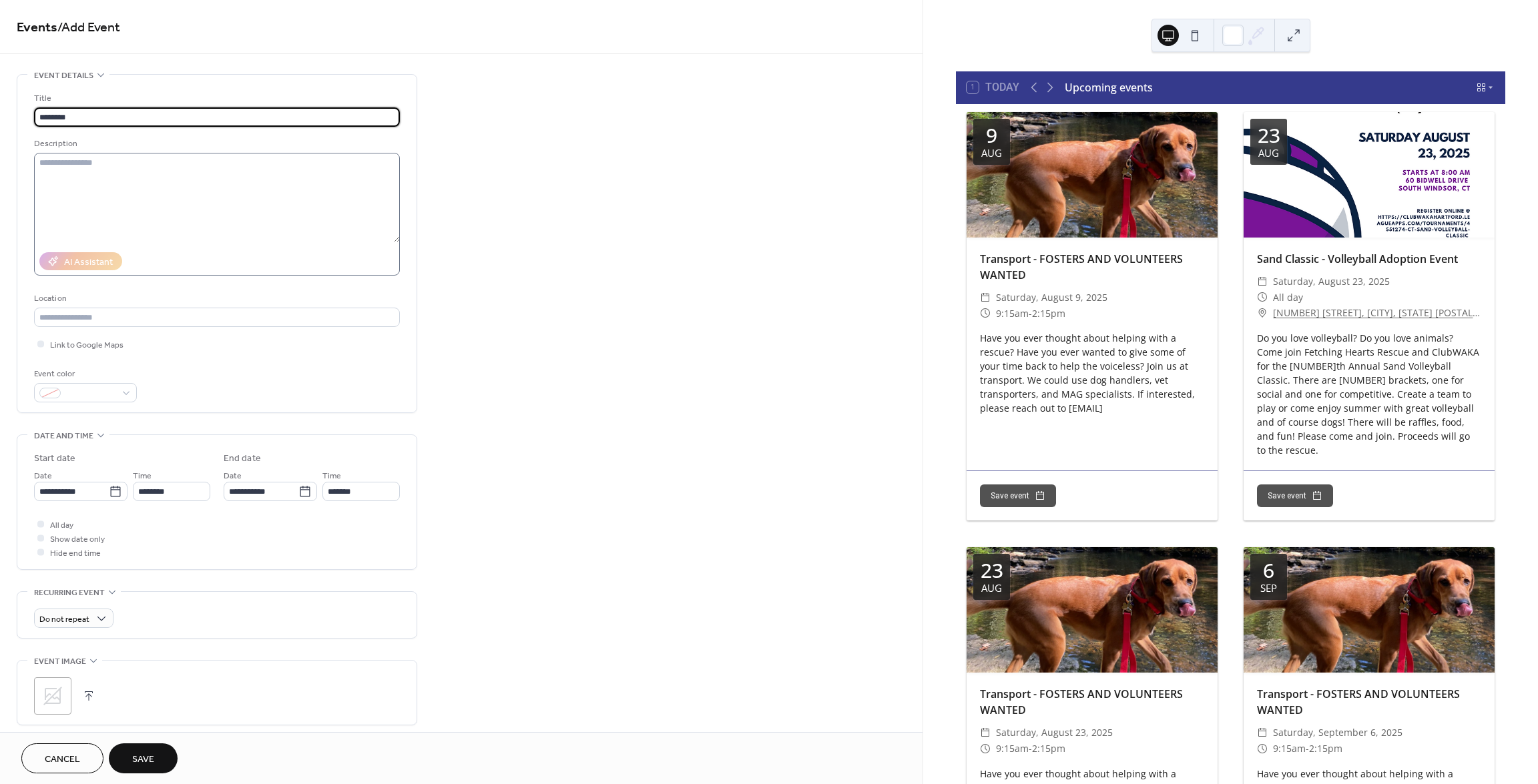 type on "********" 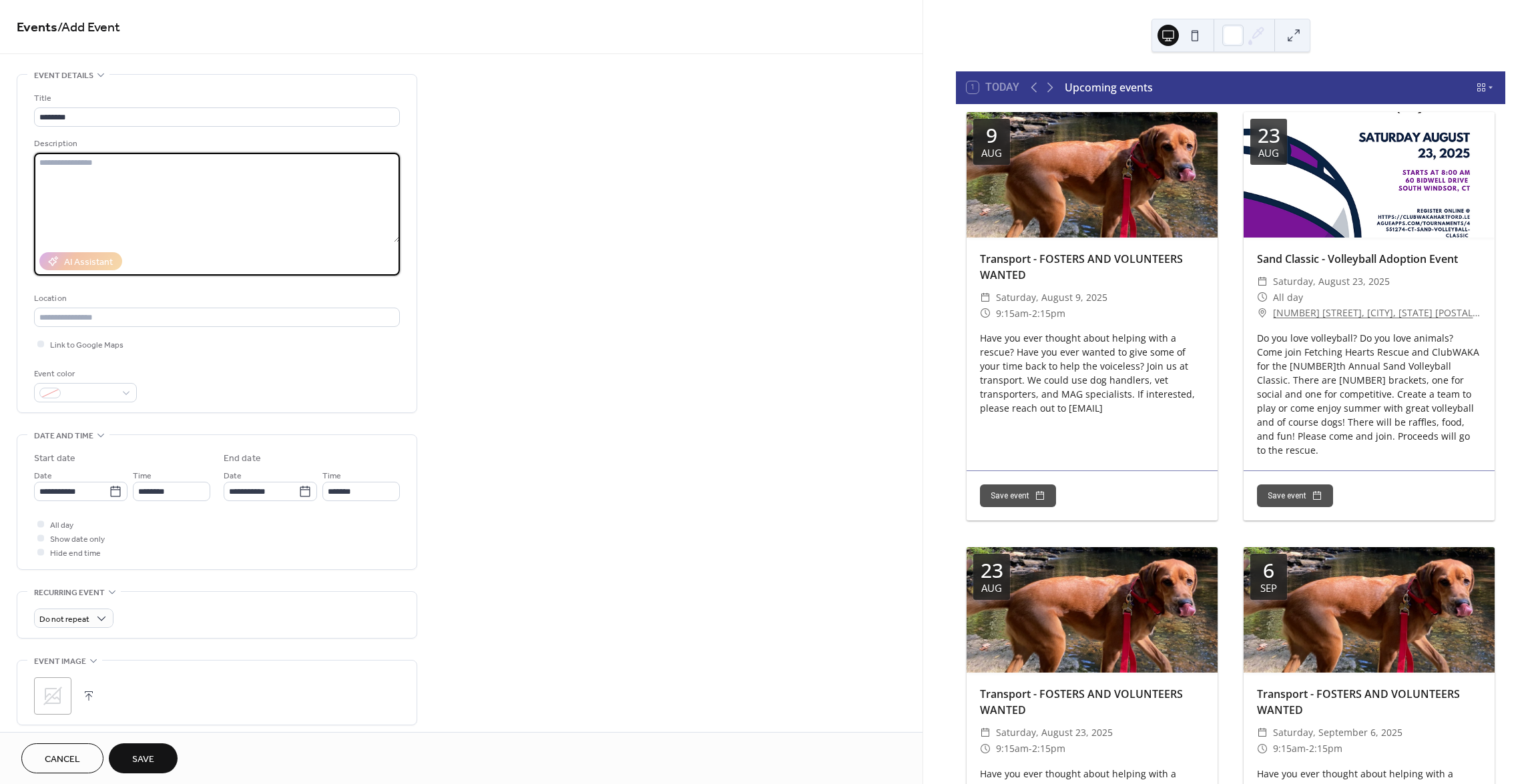 click at bounding box center (217, 198) 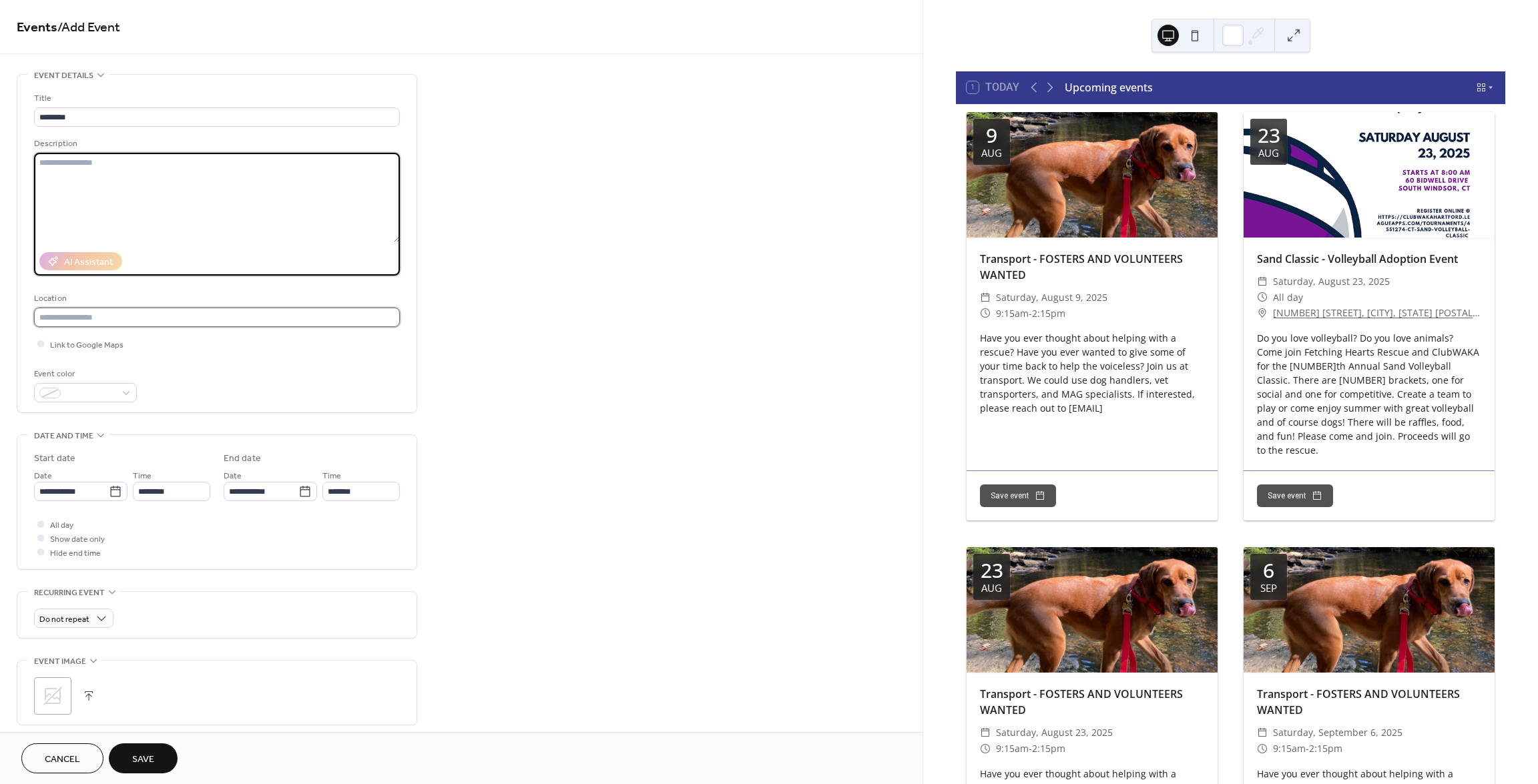 click at bounding box center (217, 317) 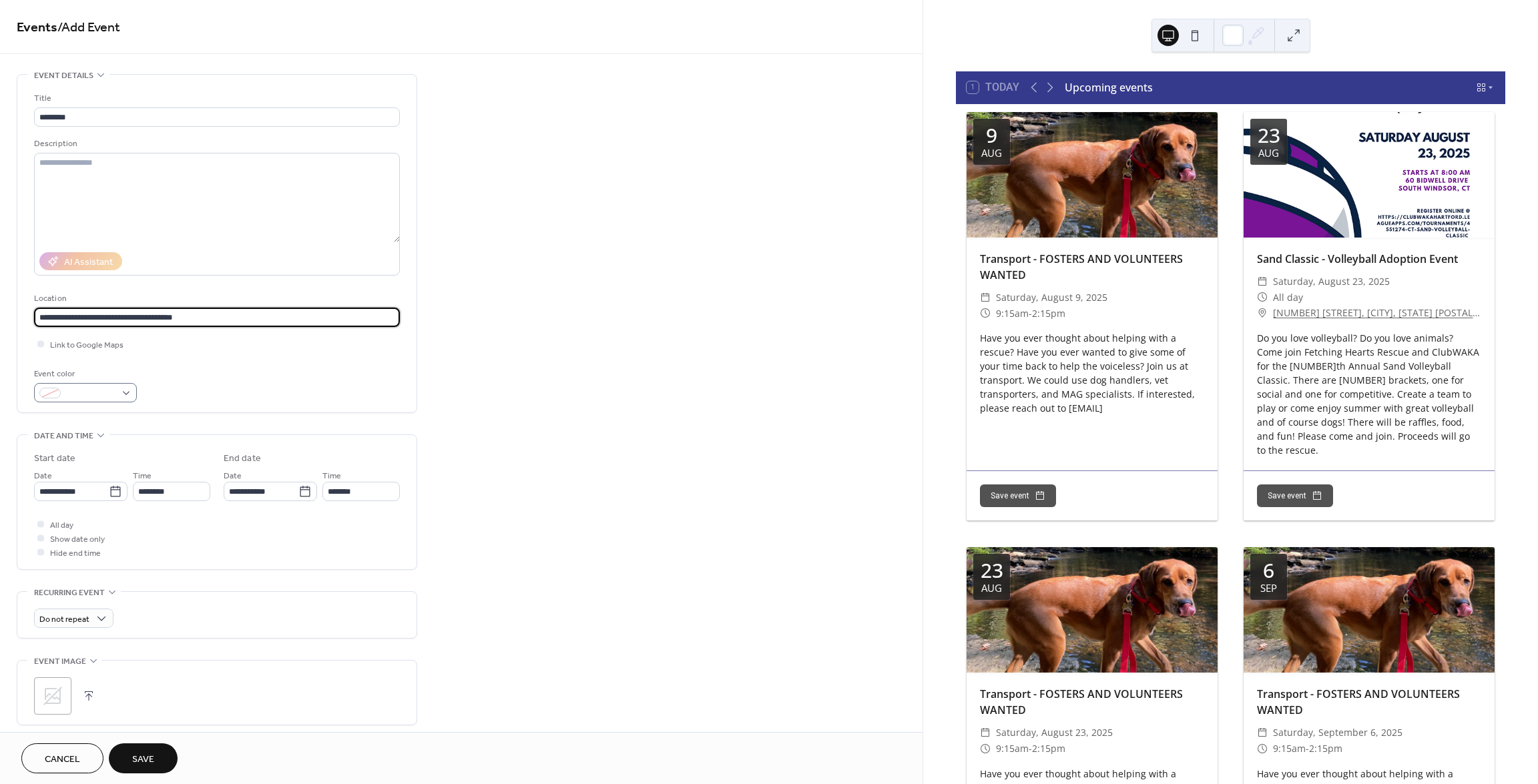 type on "**********" 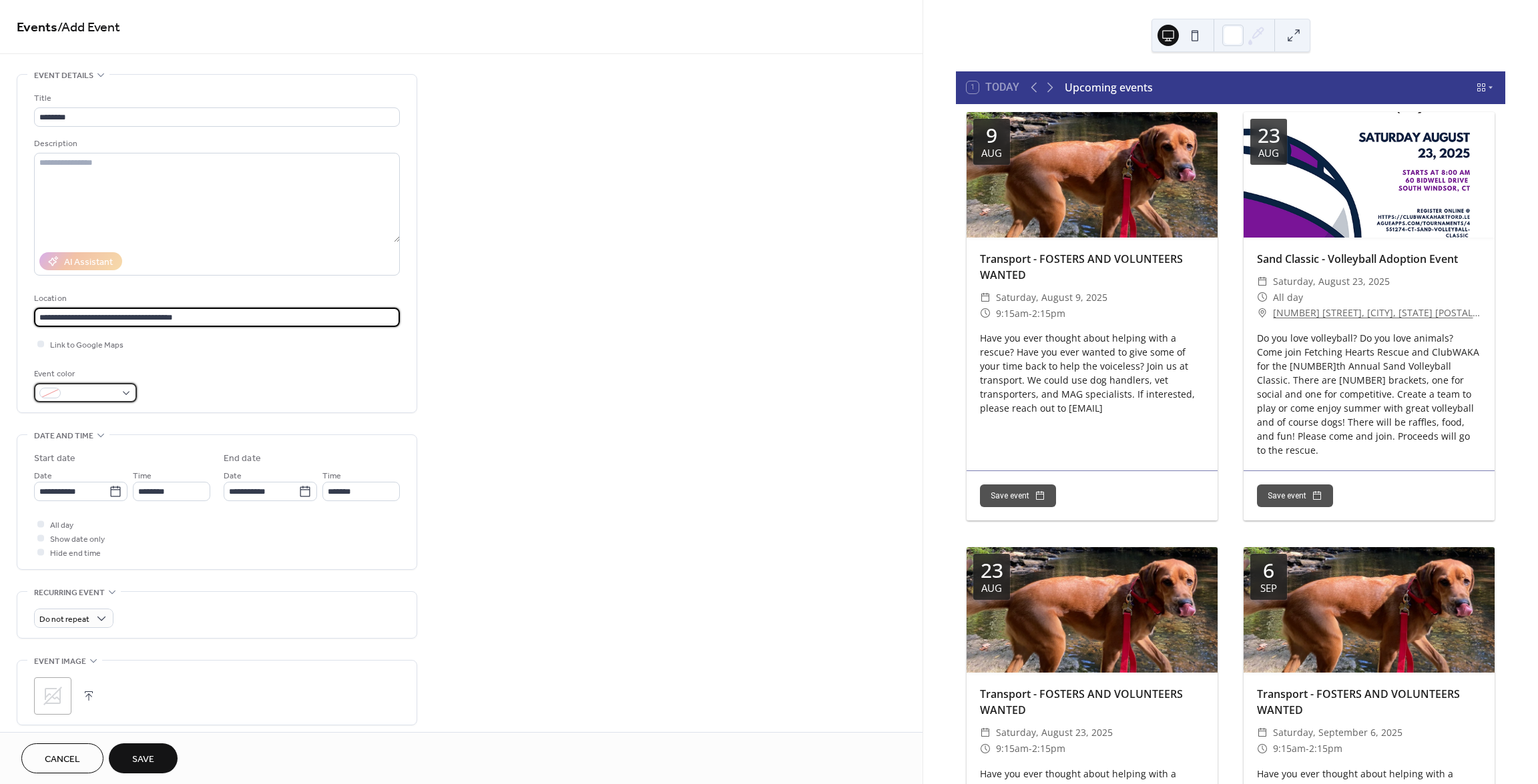 click at bounding box center (85, 392) 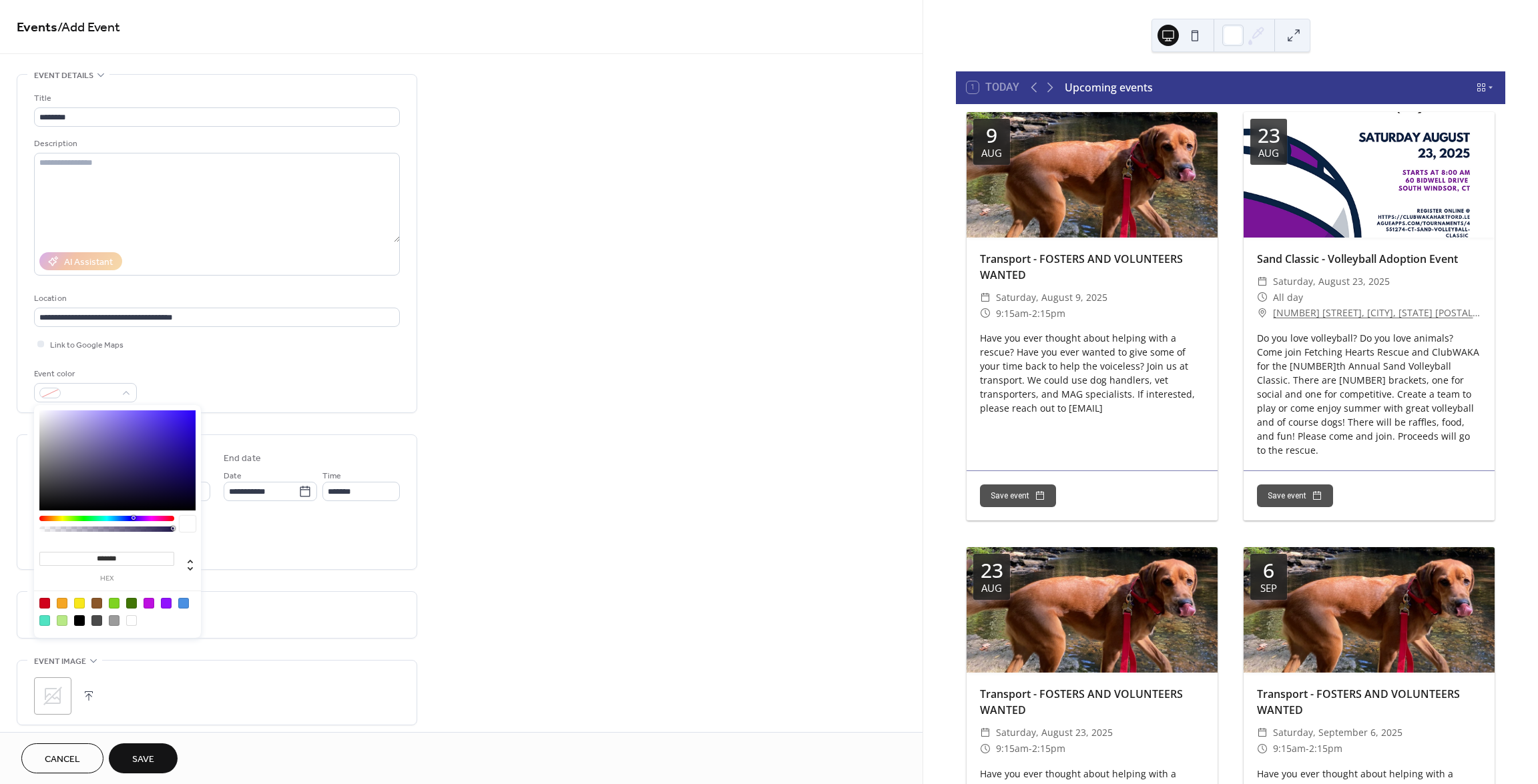 click at bounding box center [79, 603] 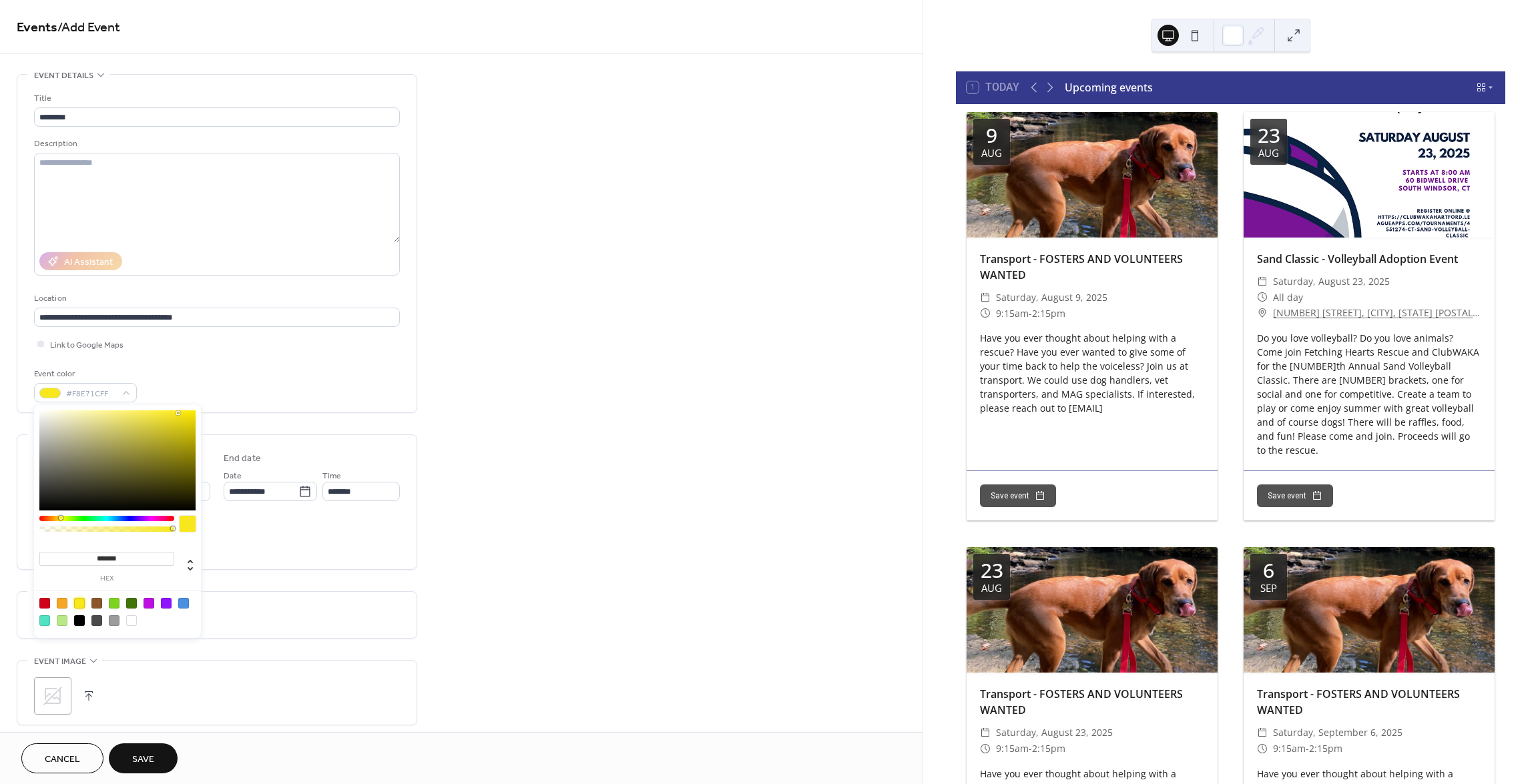click at bounding box center (62, 603) 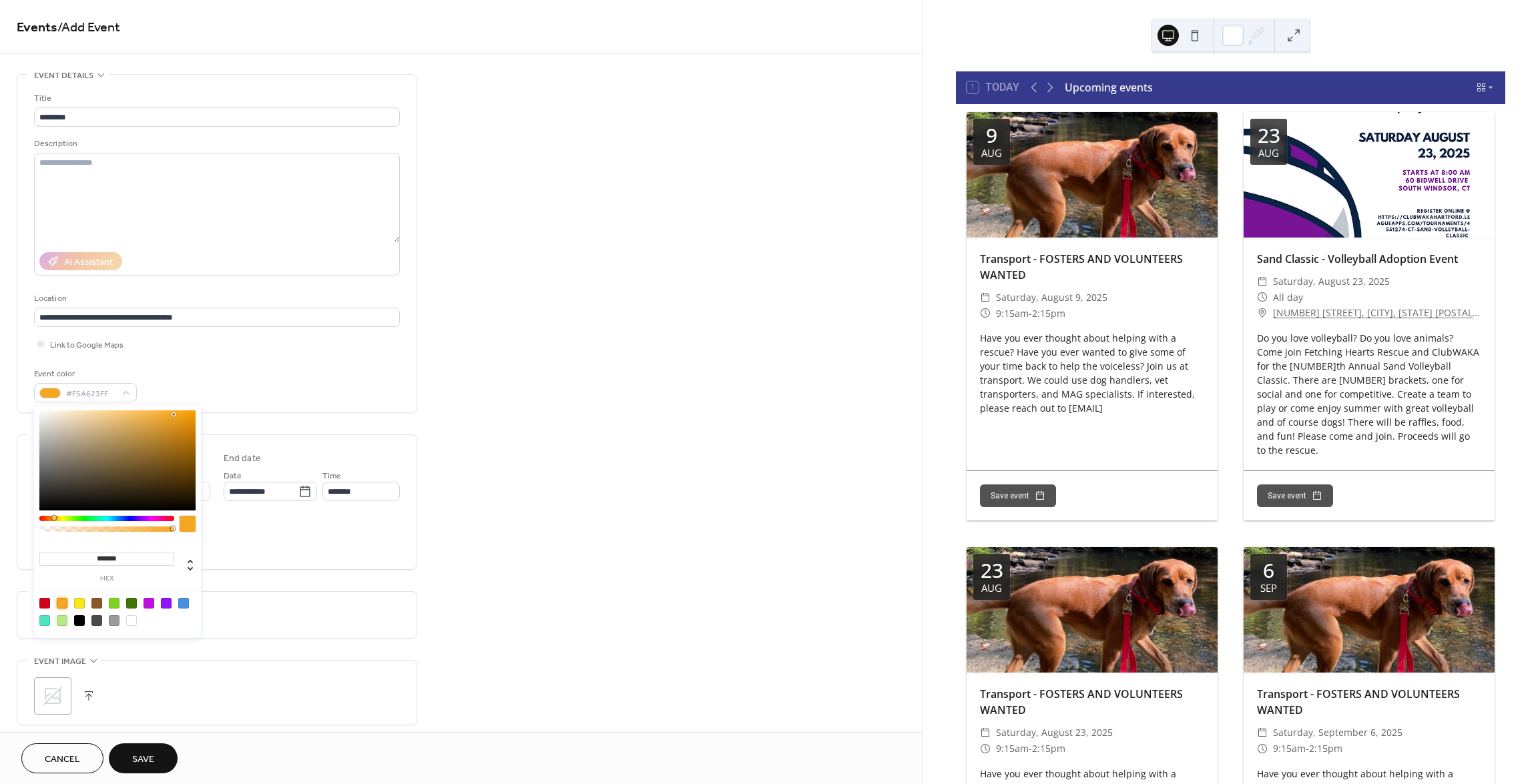 type on "*******" 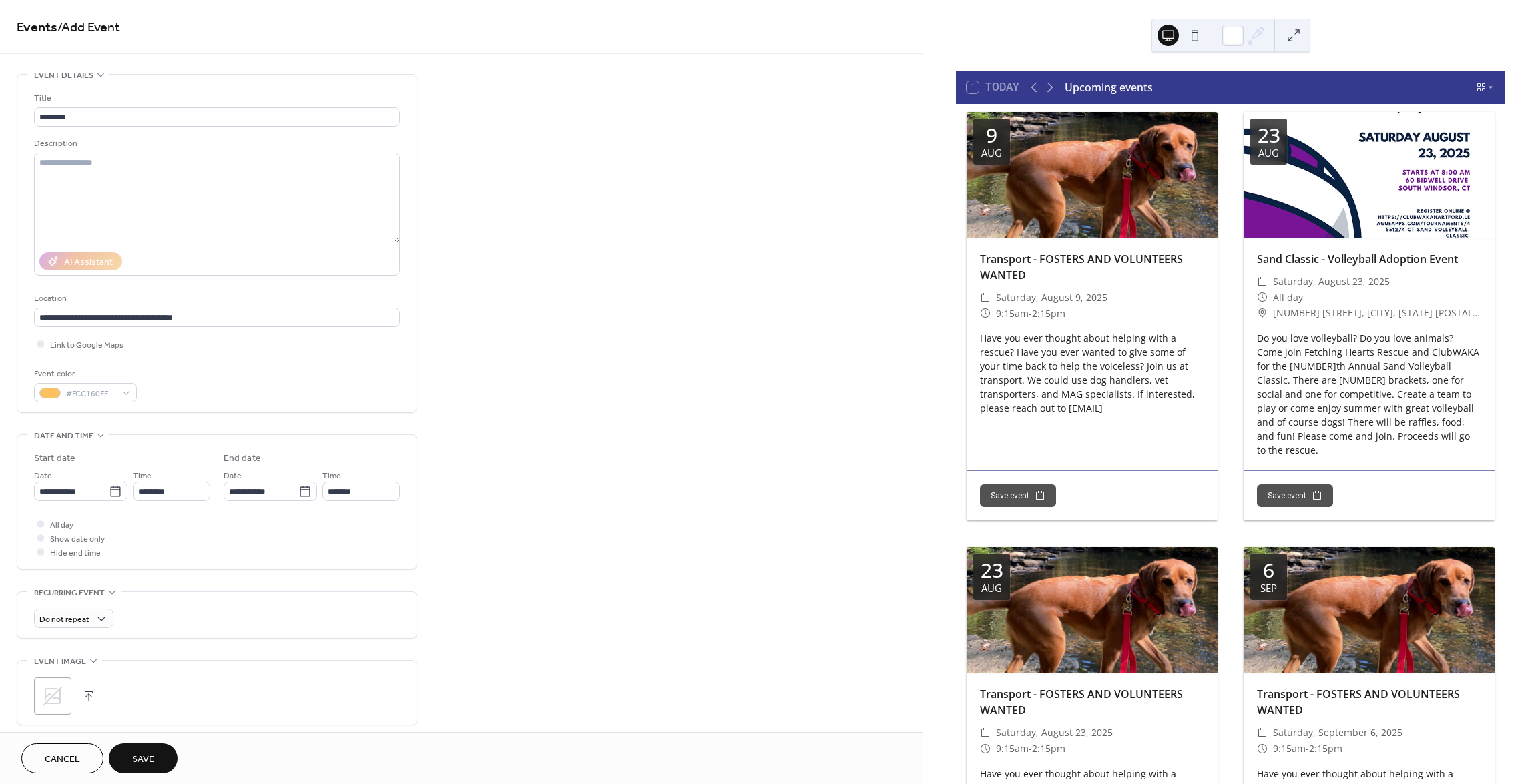 click on ";" at bounding box center (217, 693) 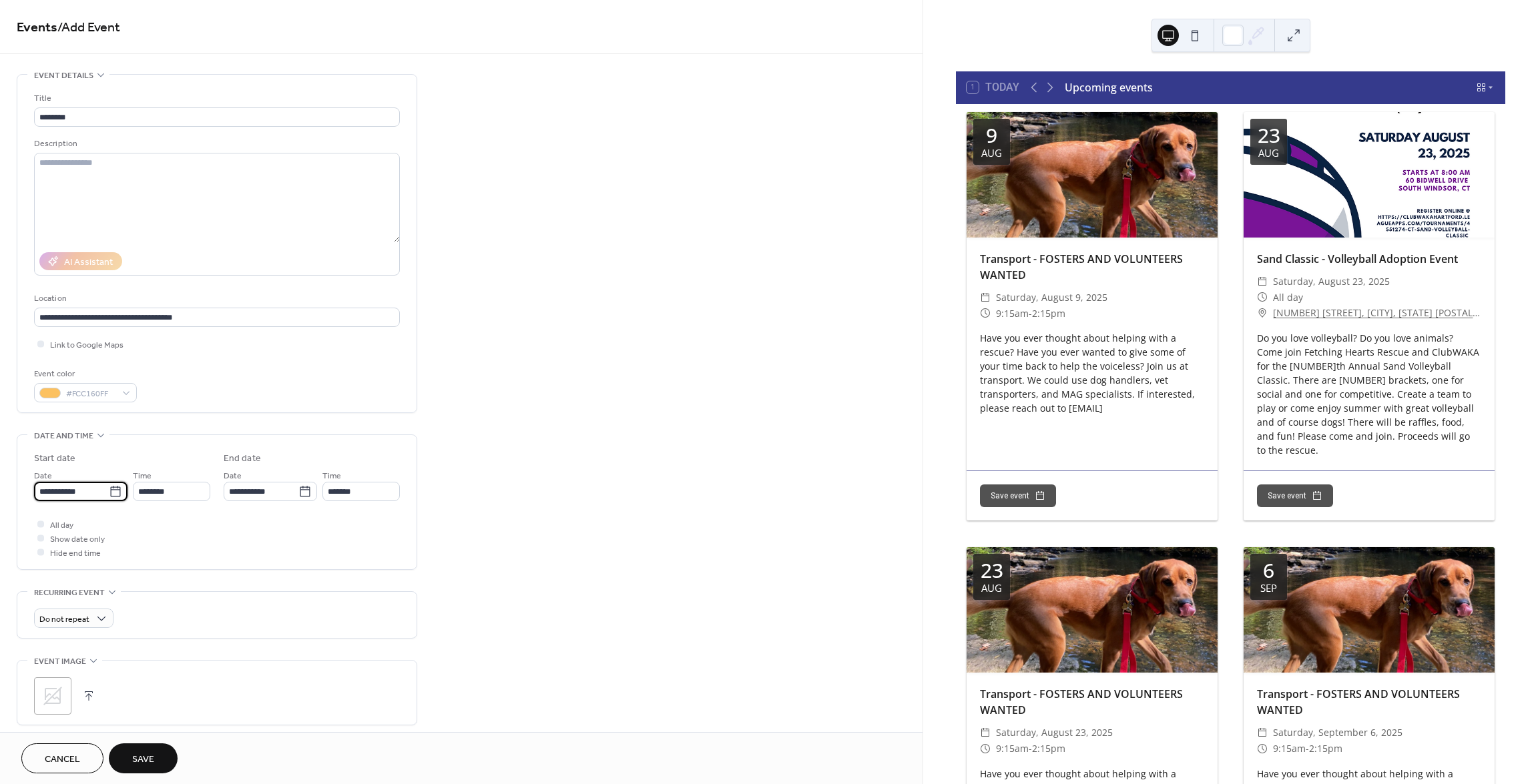 click on "**********" at bounding box center [71, 491] 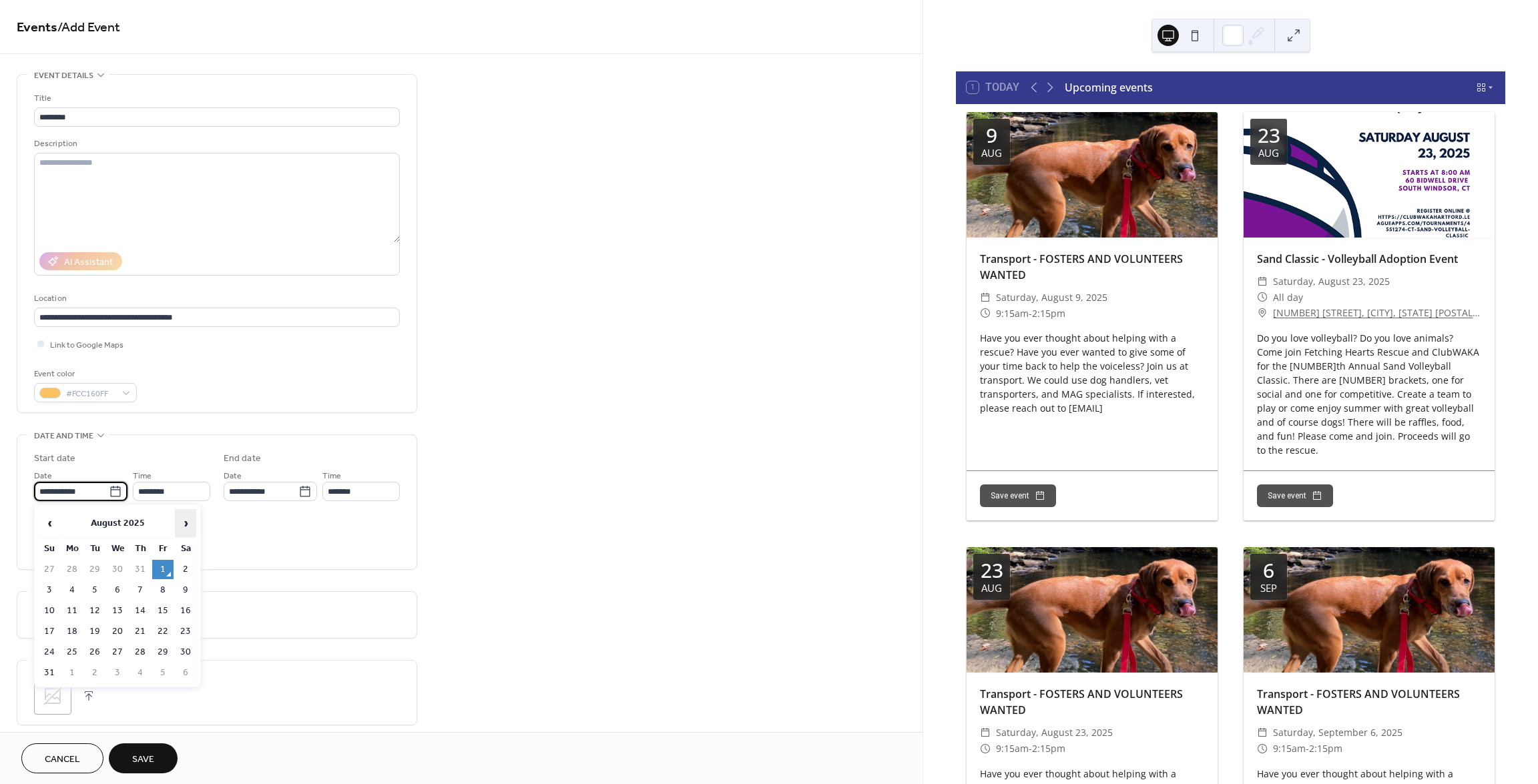click on "›" at bounding box center [186, 523] 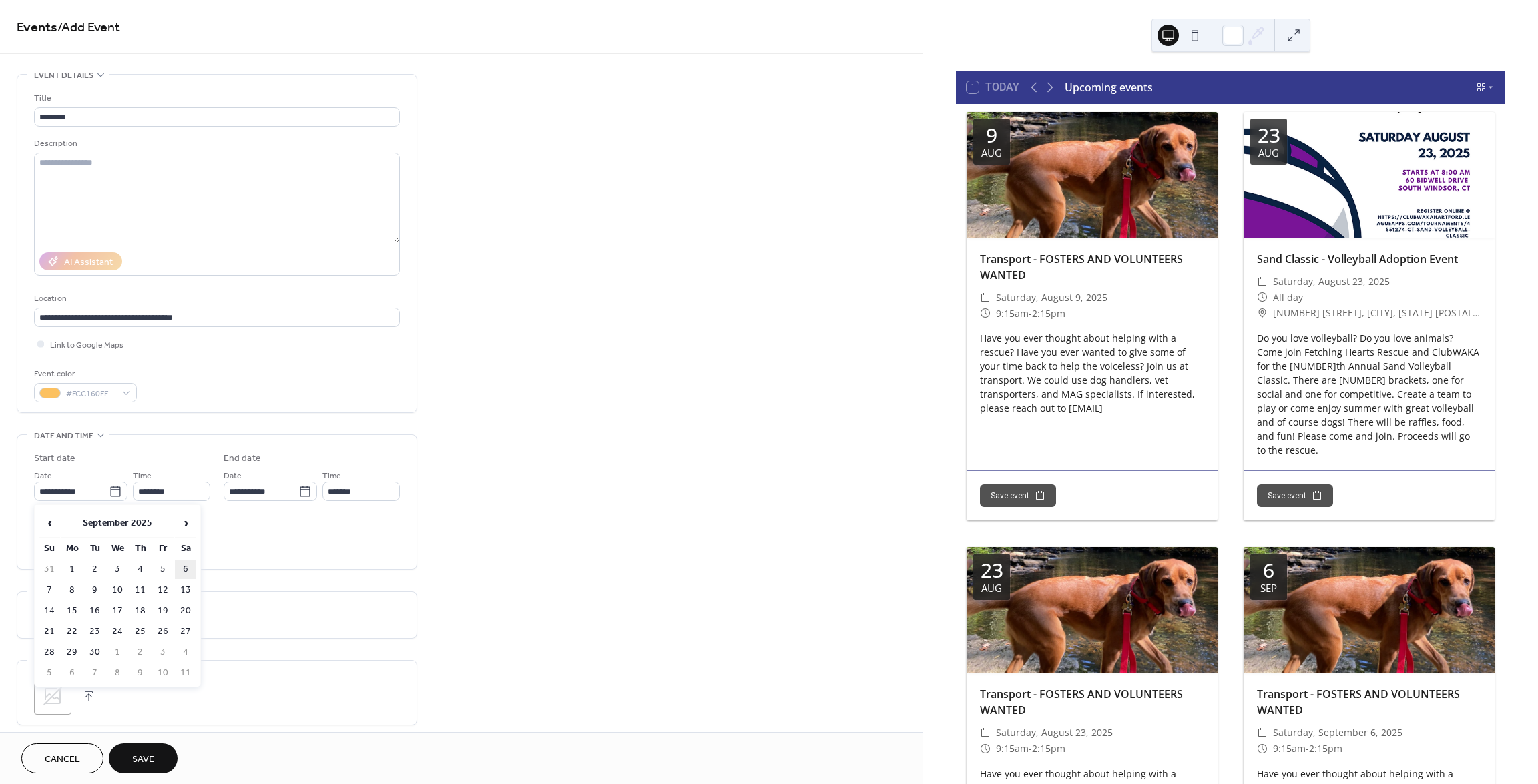 click on "6" at bounding box center [186, 569] 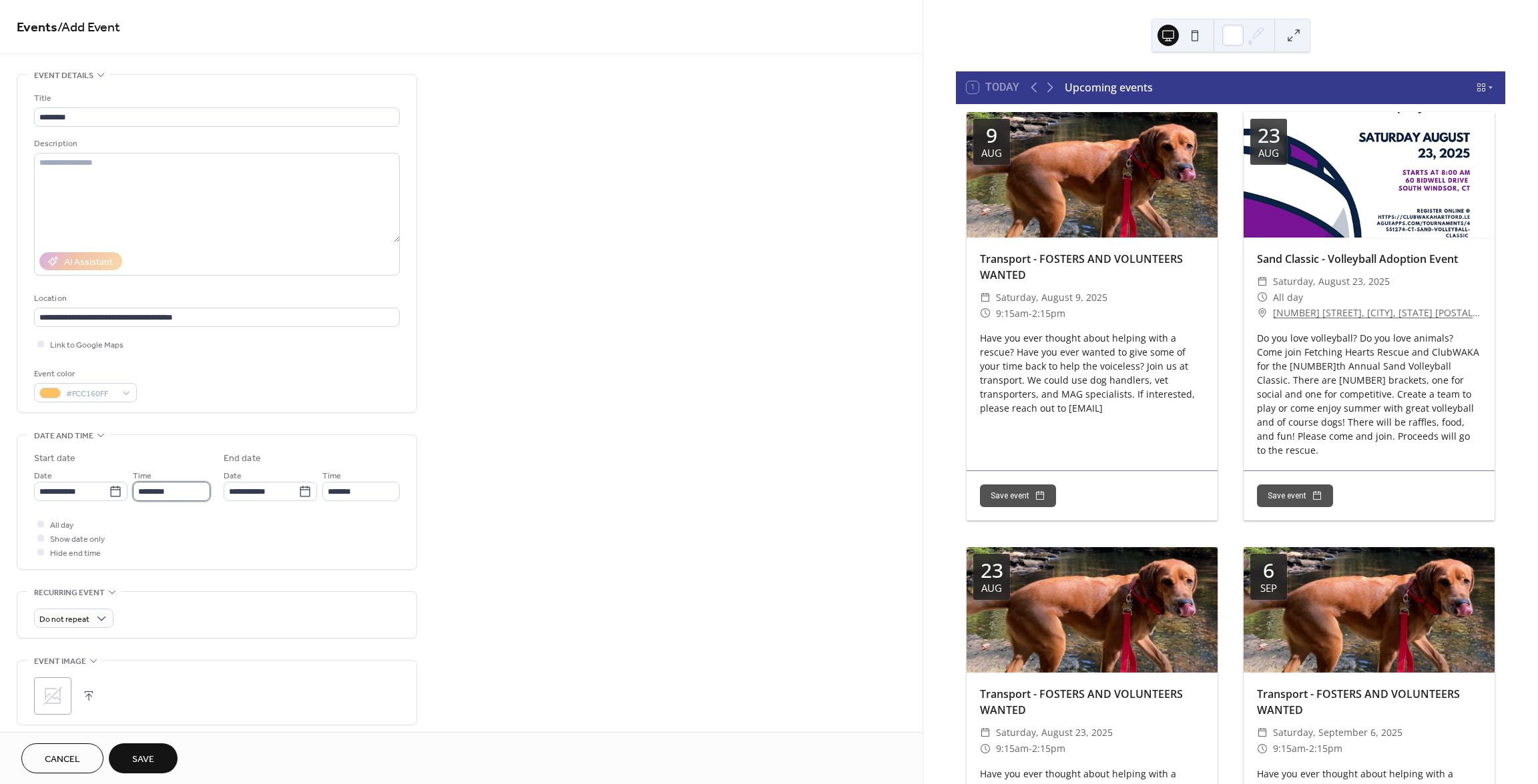 click on "********" at bounding box center (172, 491) 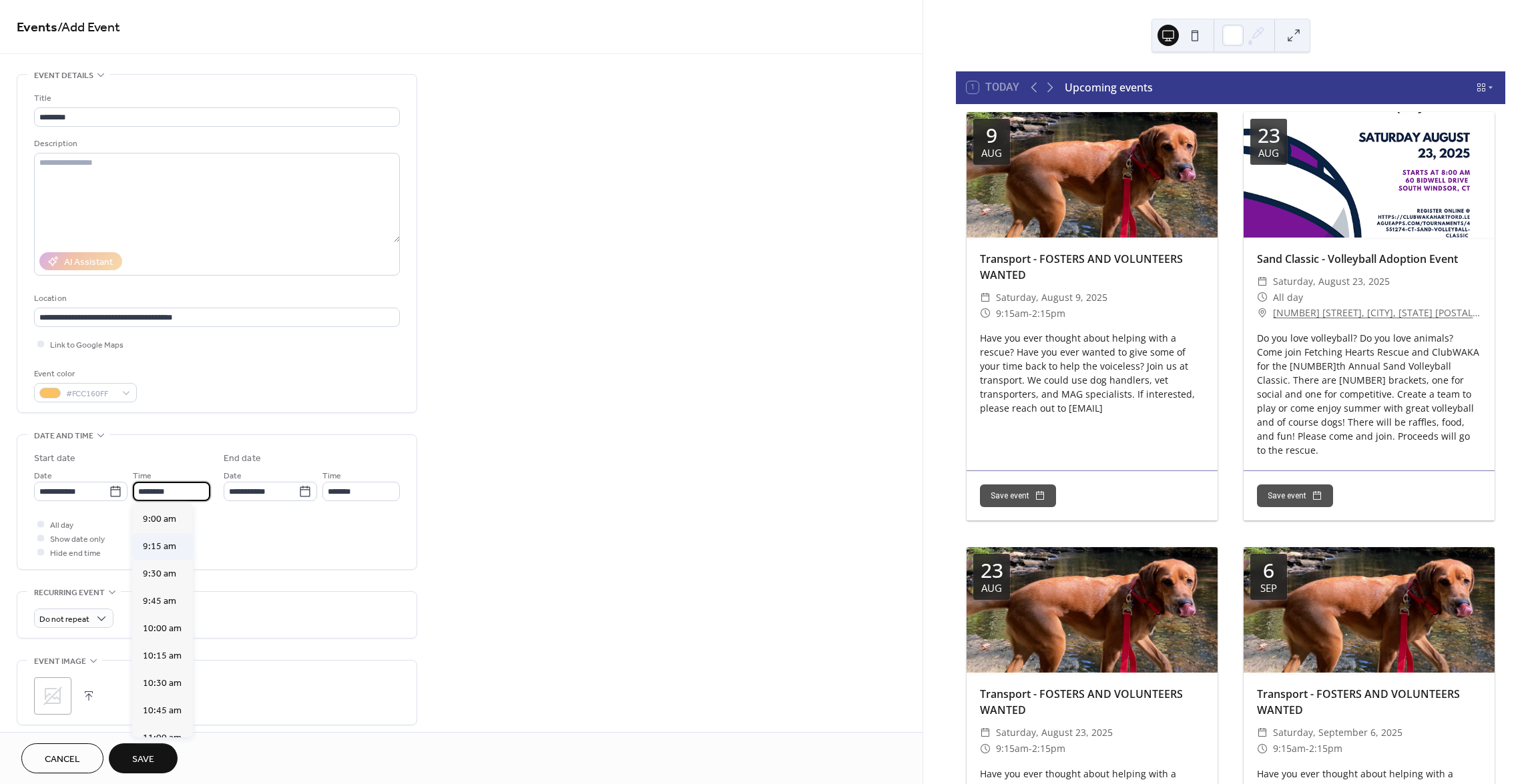 scroll, scrollTop: 979, scrollLeft: 0, axis: vertical 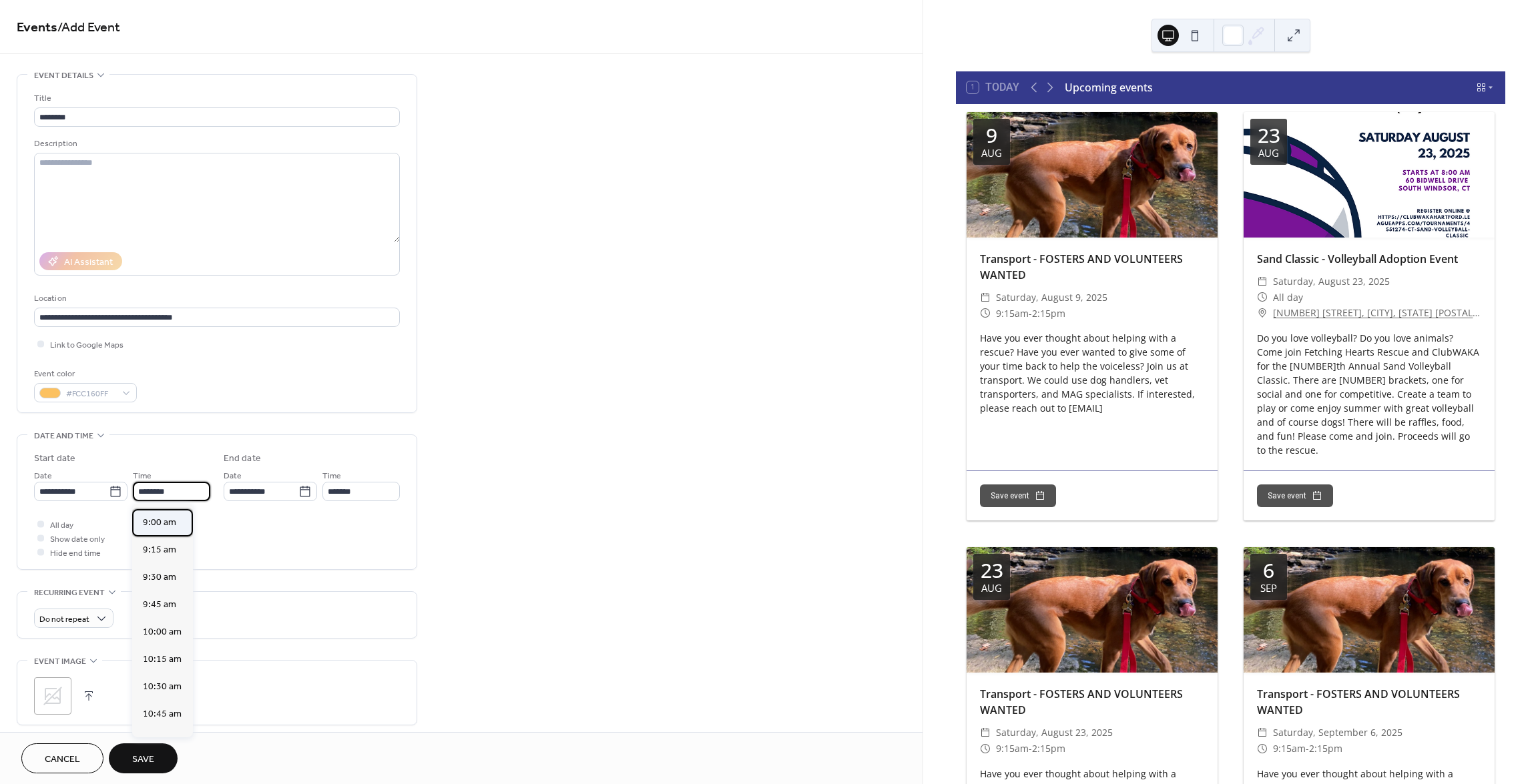 click on "9:00 am" at bounding box center [160, 522] 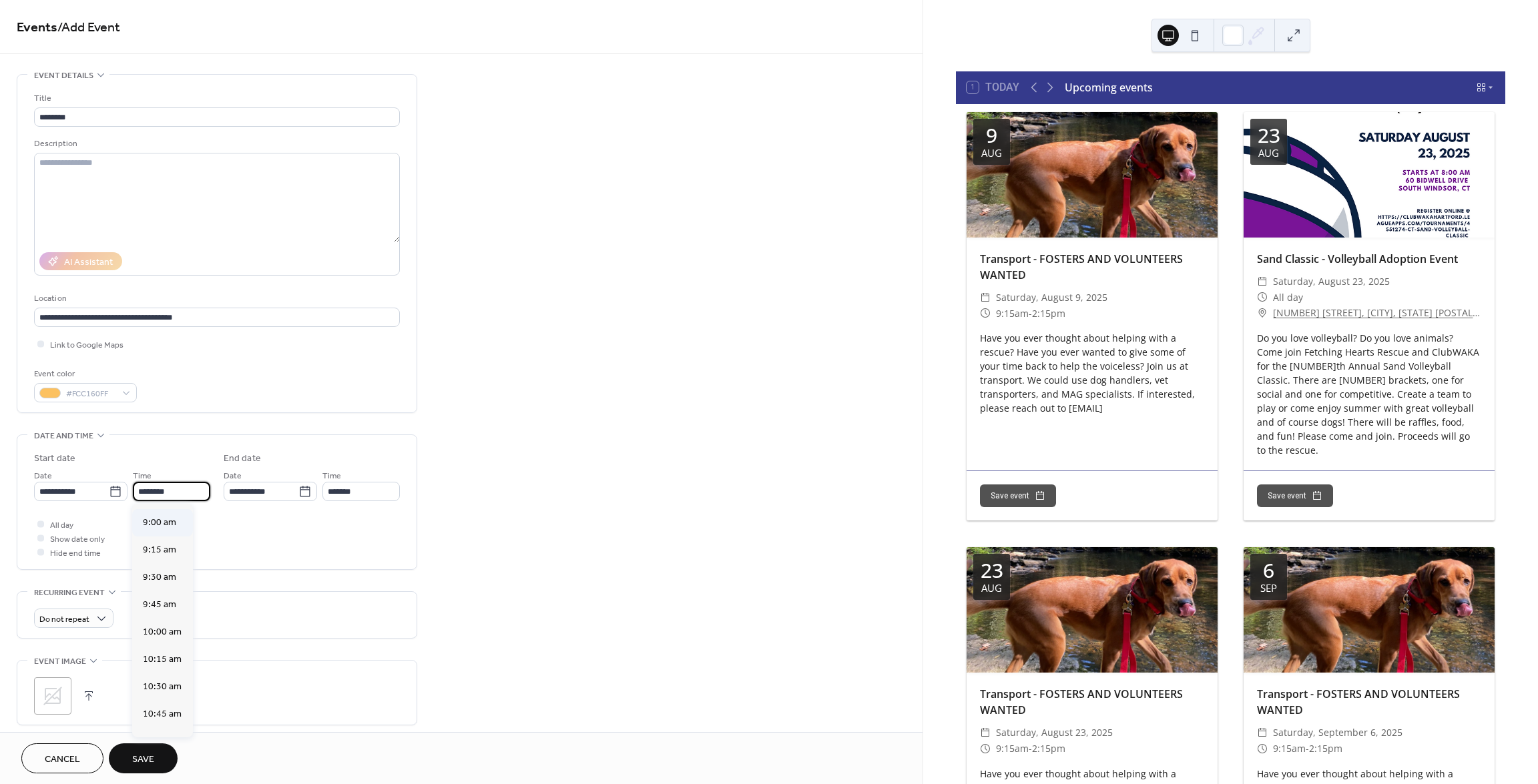 type on "*******" 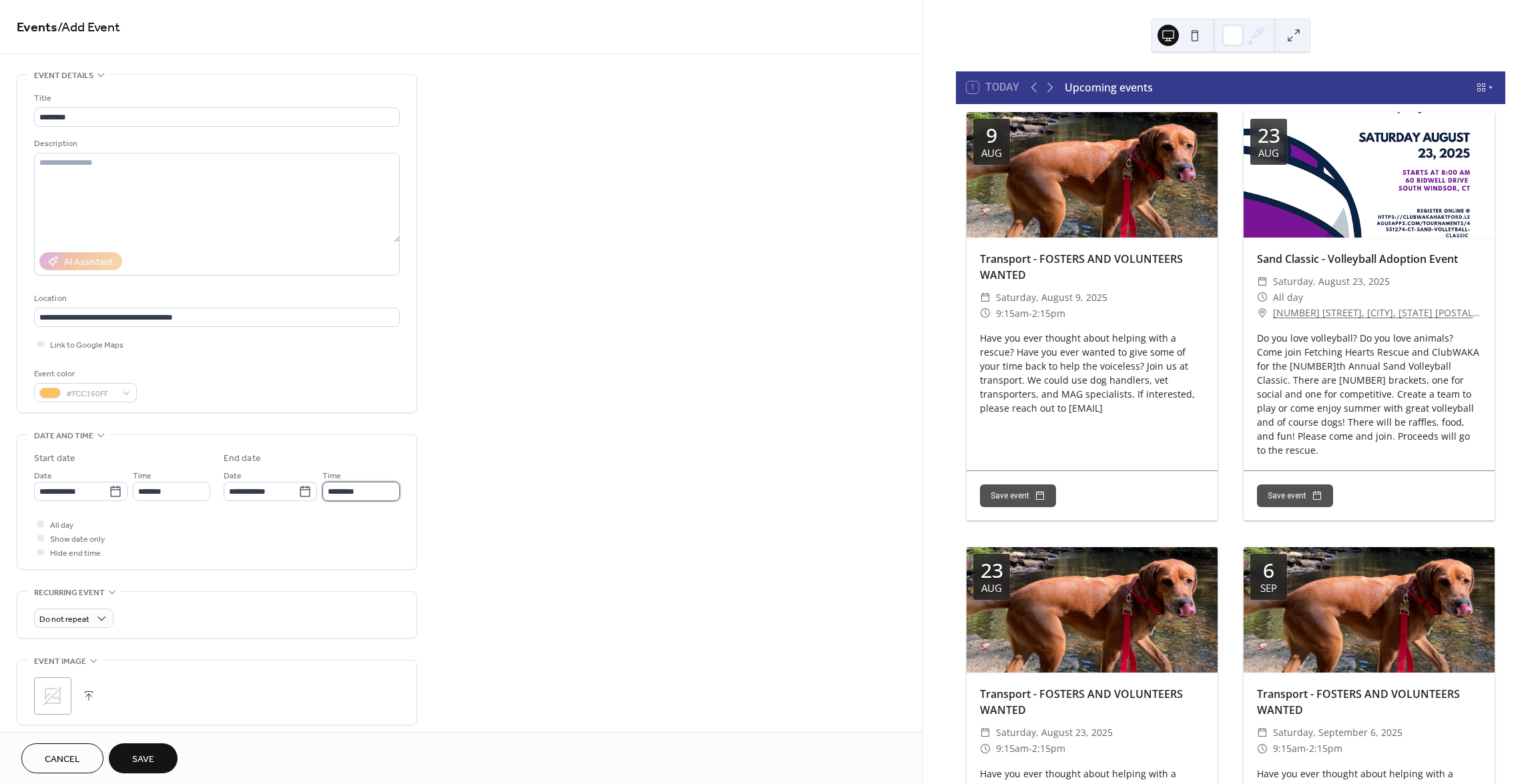 click on "********" at bounding box center (361, 491) 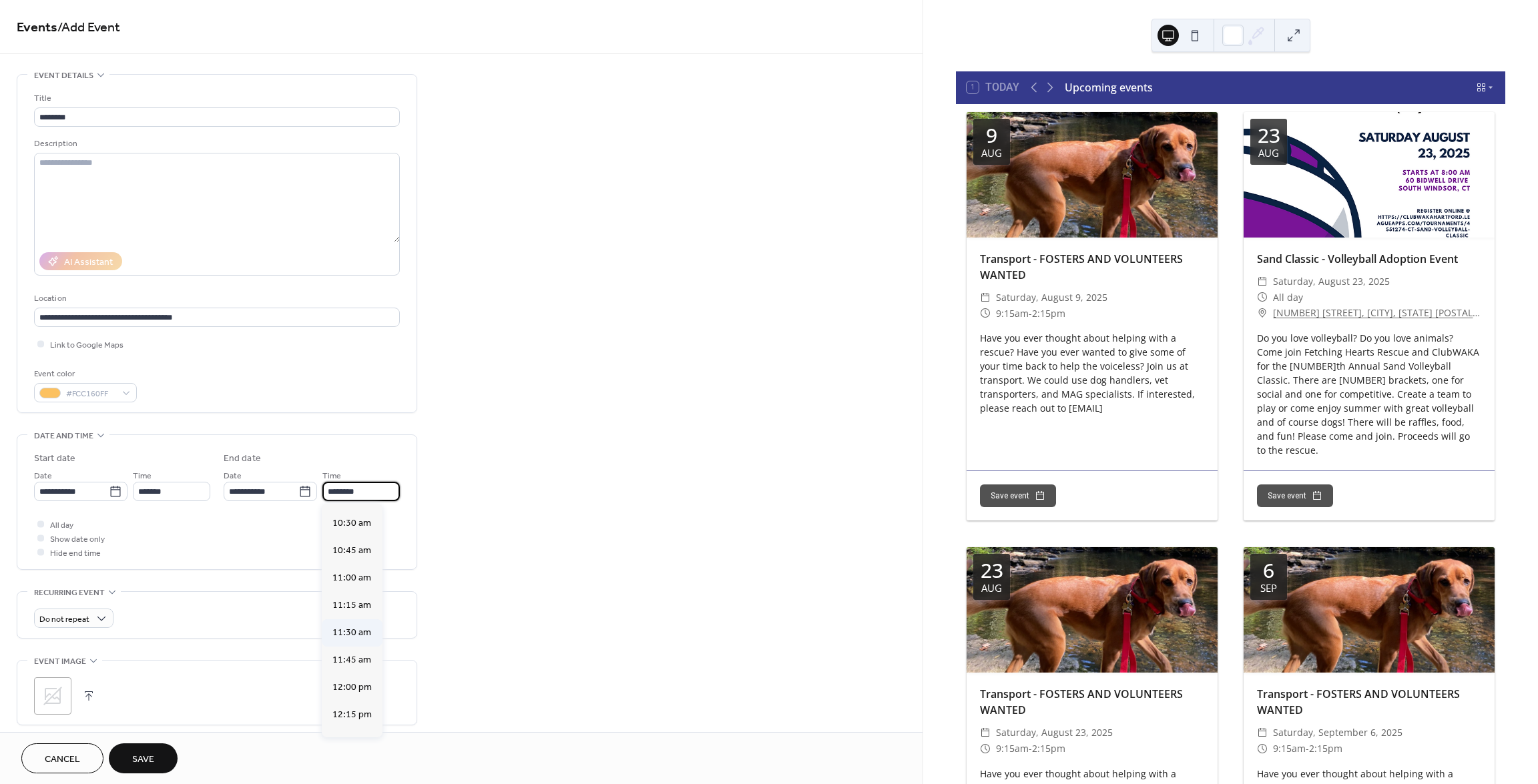 scroll, scrollTop: 133, scrollLeft: 0, axis: vertical 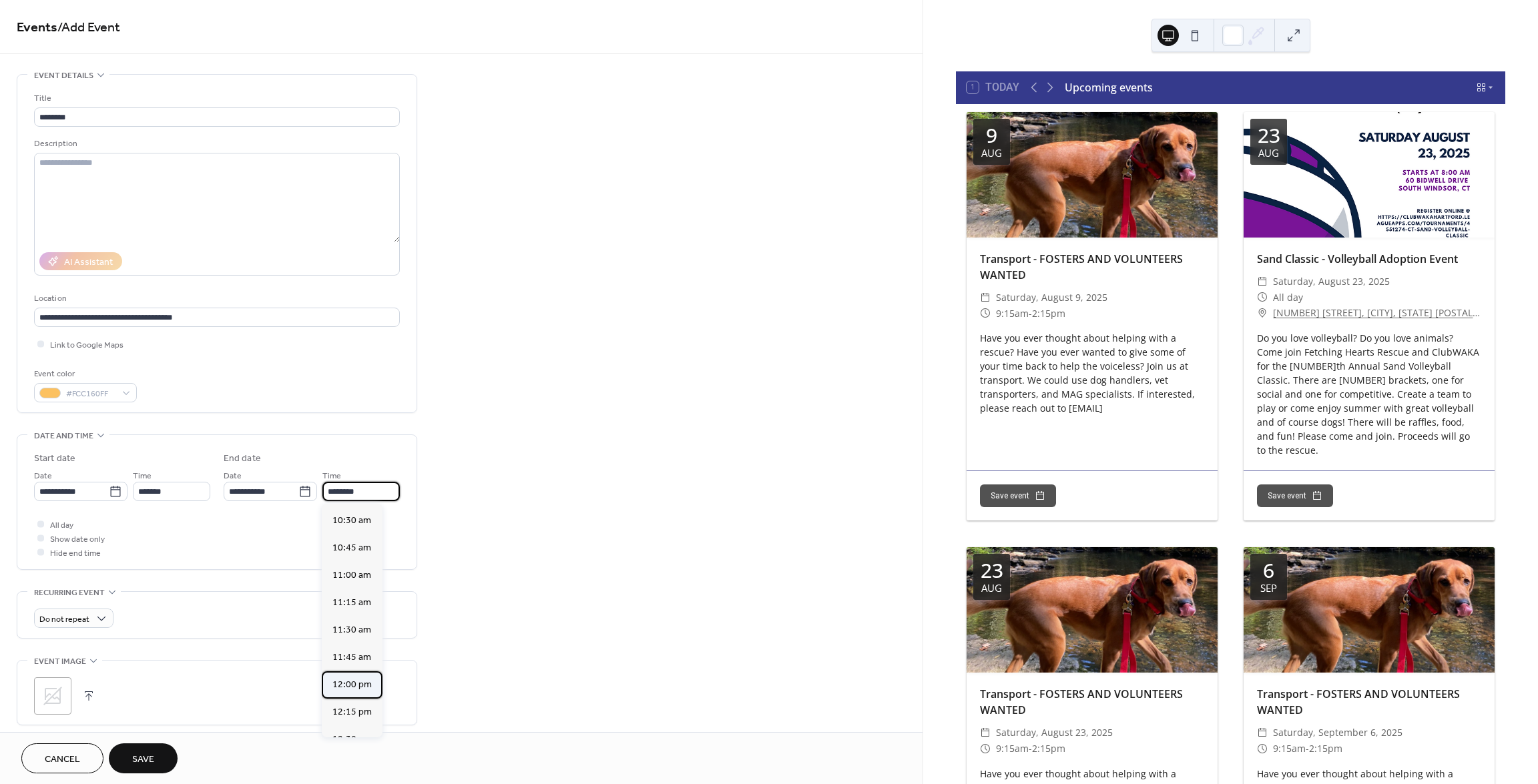 click on "12:00 pm" at bounding box center (352, 685) 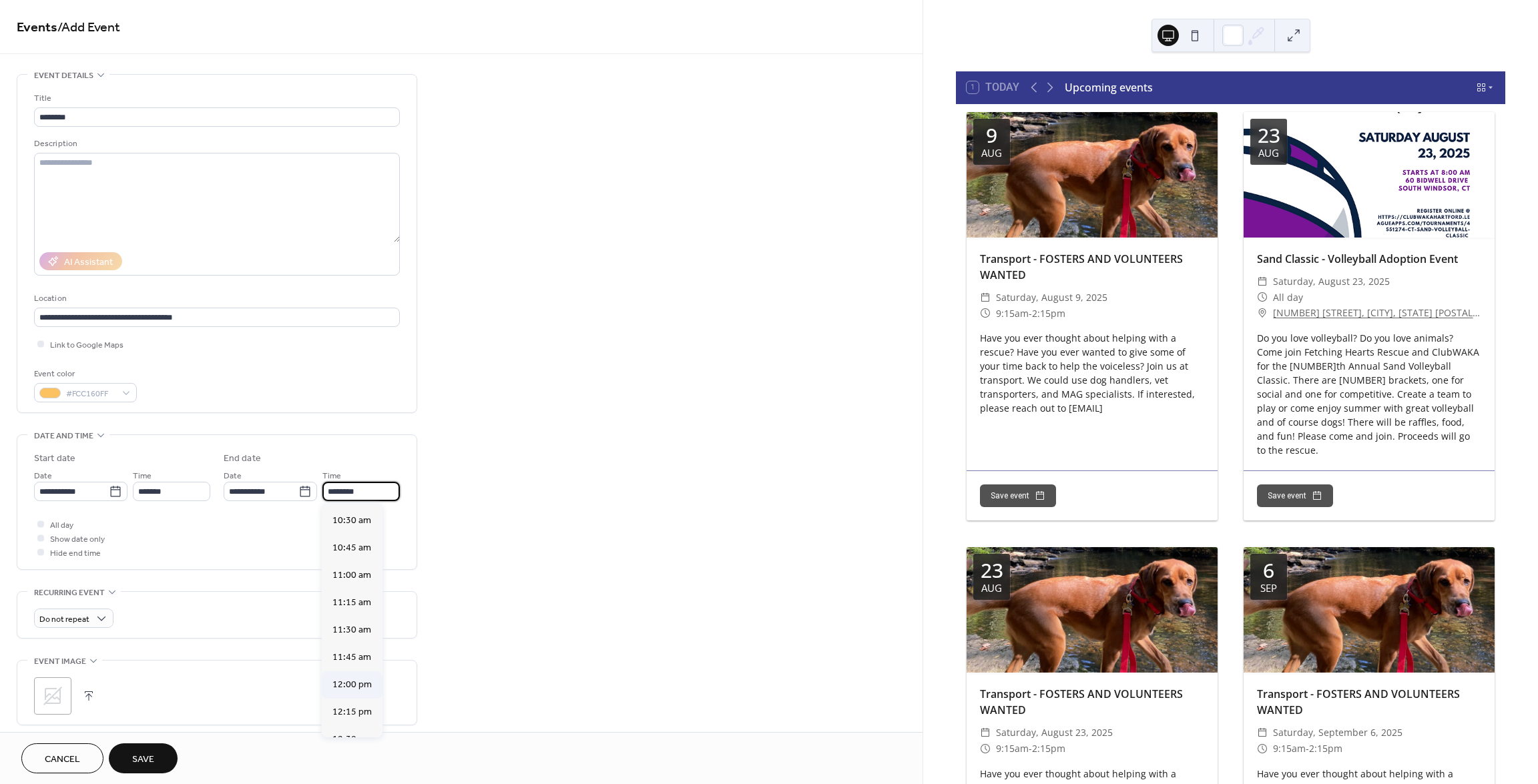 type on "********" 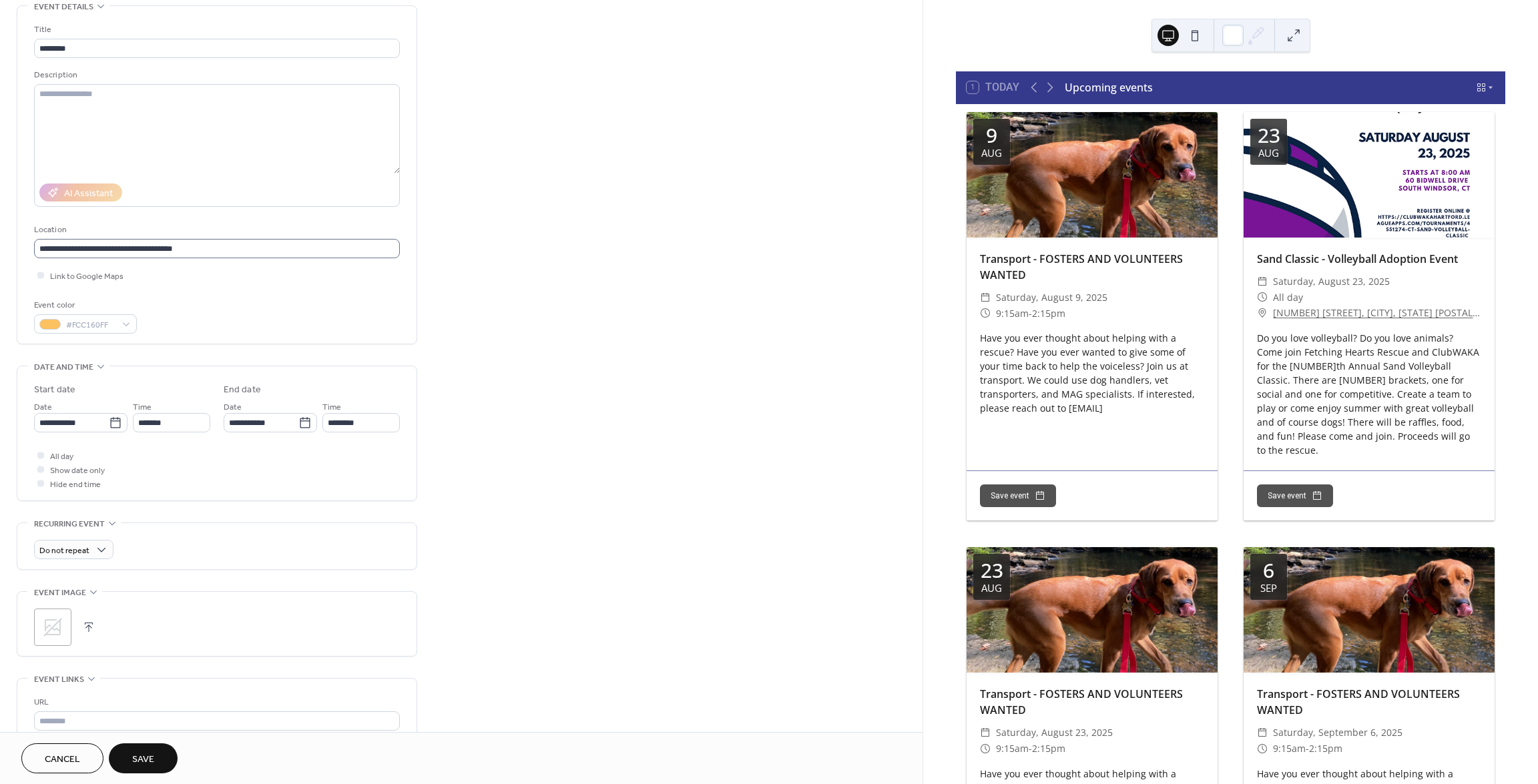 scroll, scrollTop: 67, scrollLeft: 0, axis: vertical 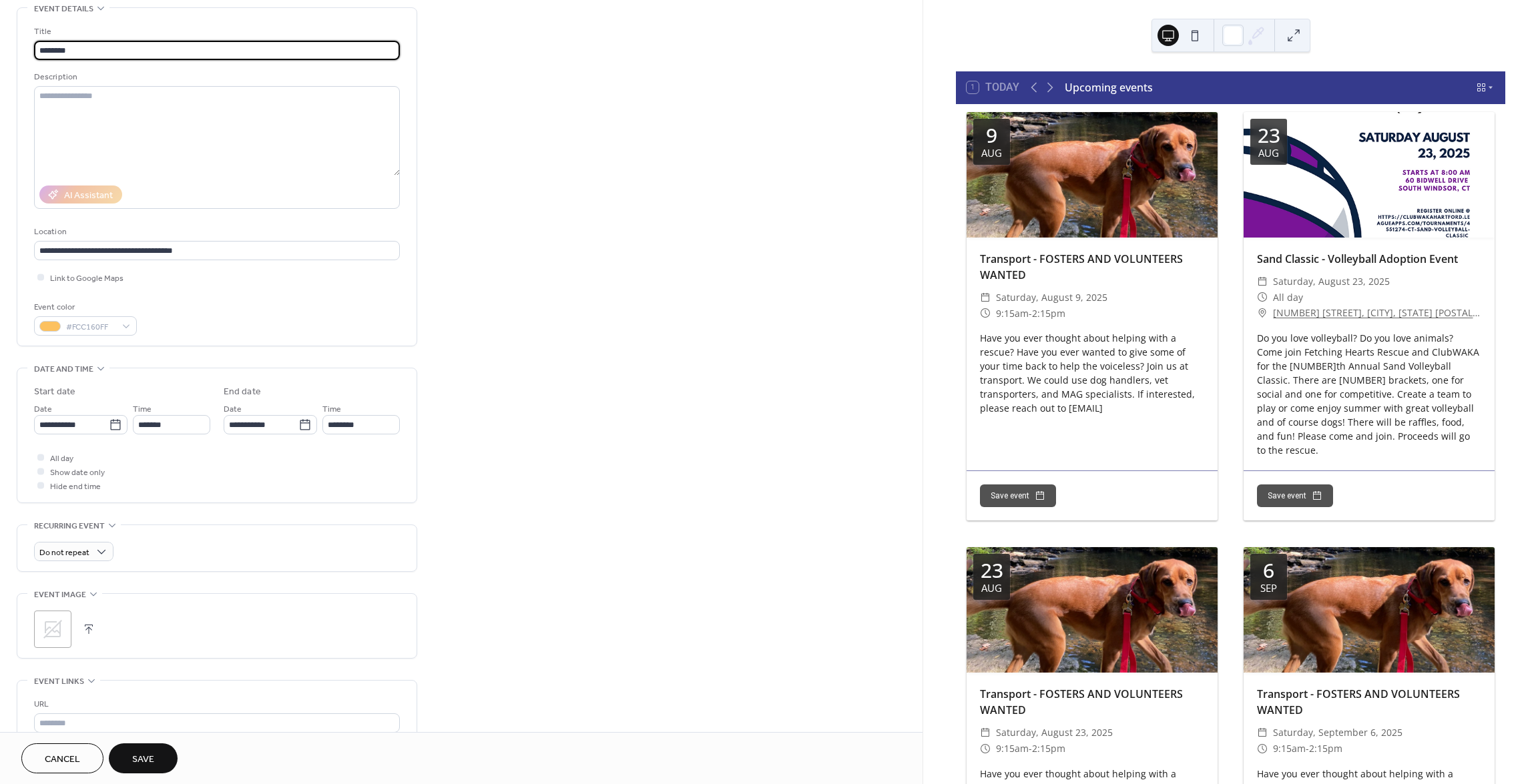 click on "********" at bounding box center [217, 50] 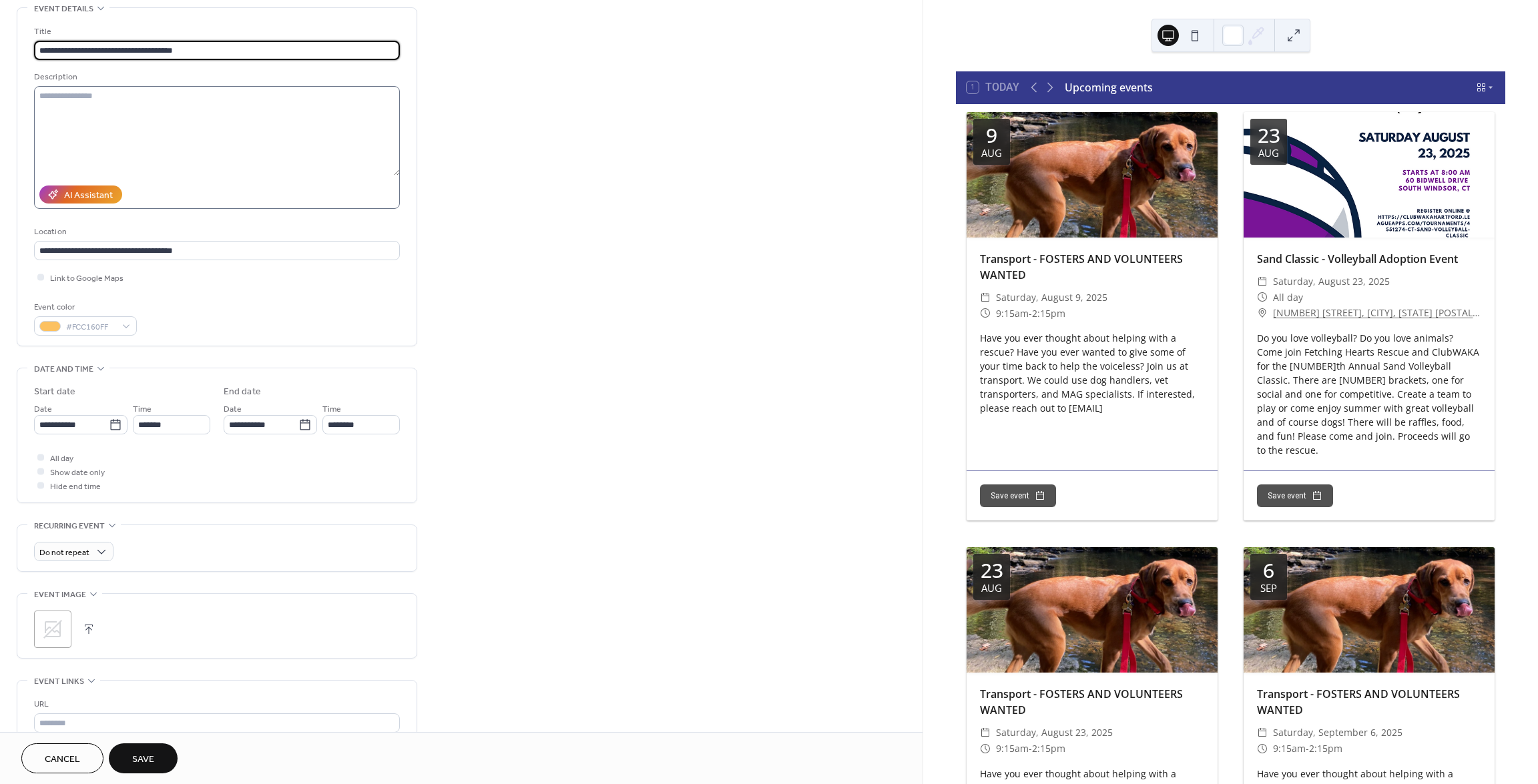 type on "**********" 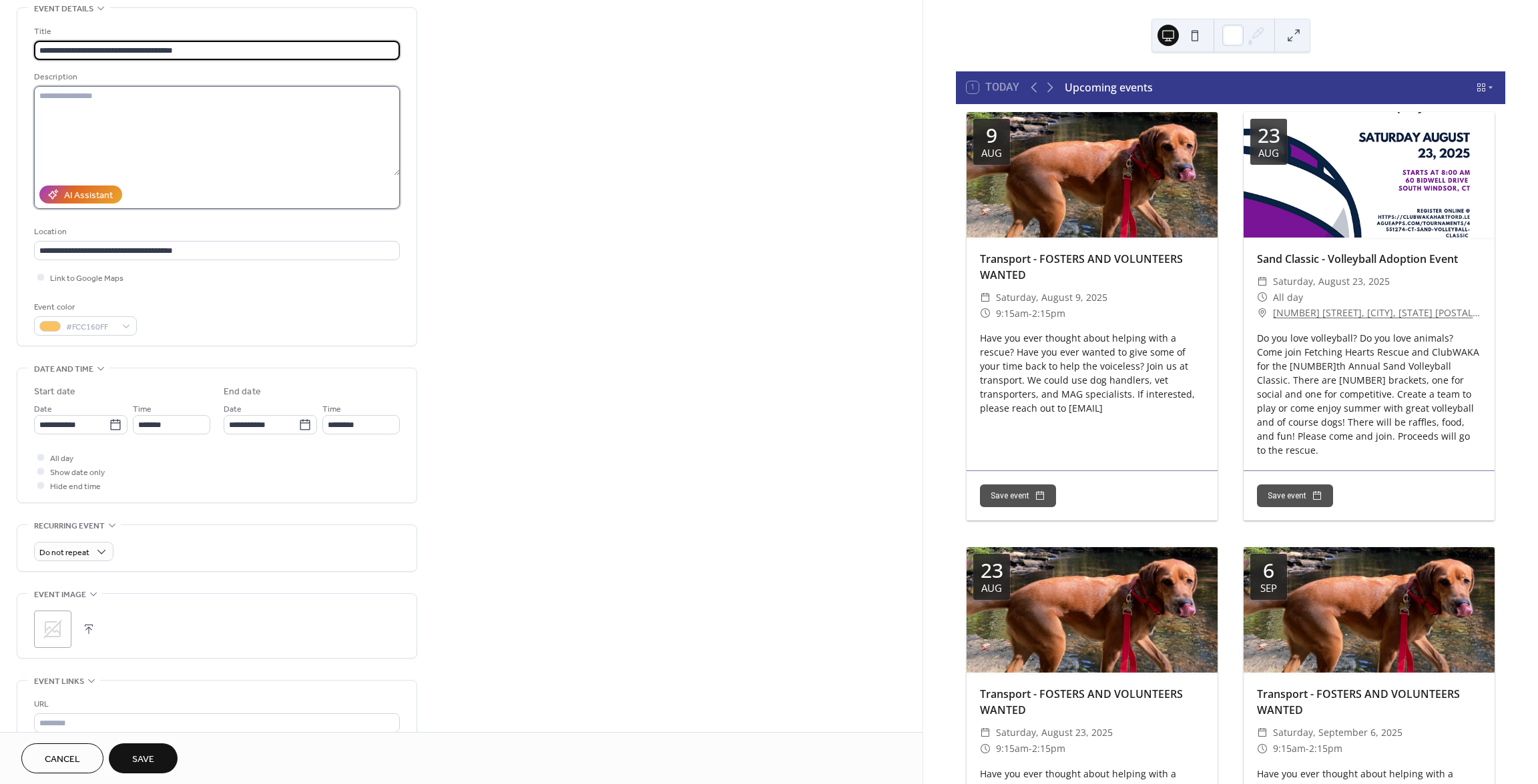 click at bounding box center (217, 131) 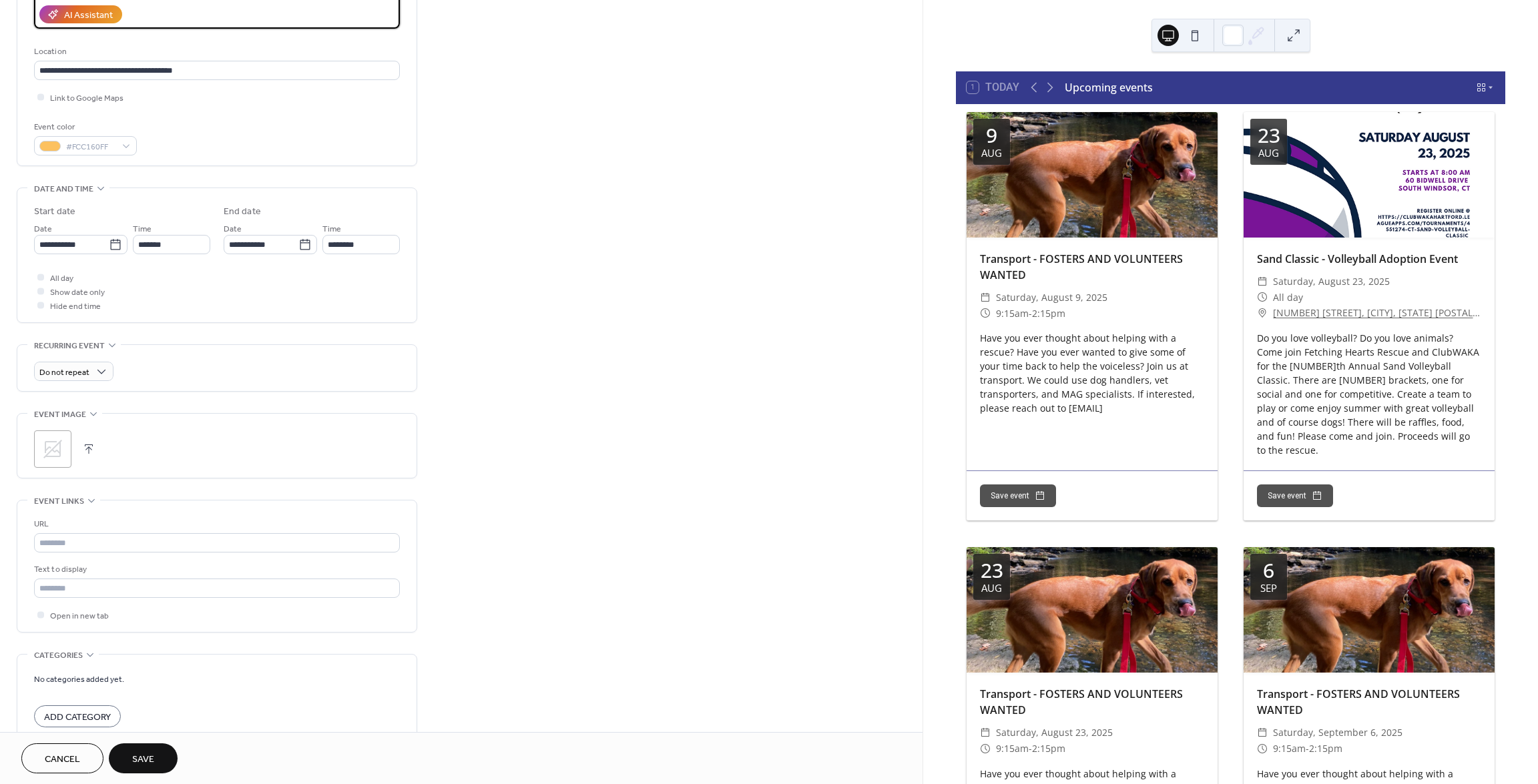 scroll, scrollTop: 267, scrollLeft: 0, axis: vertical 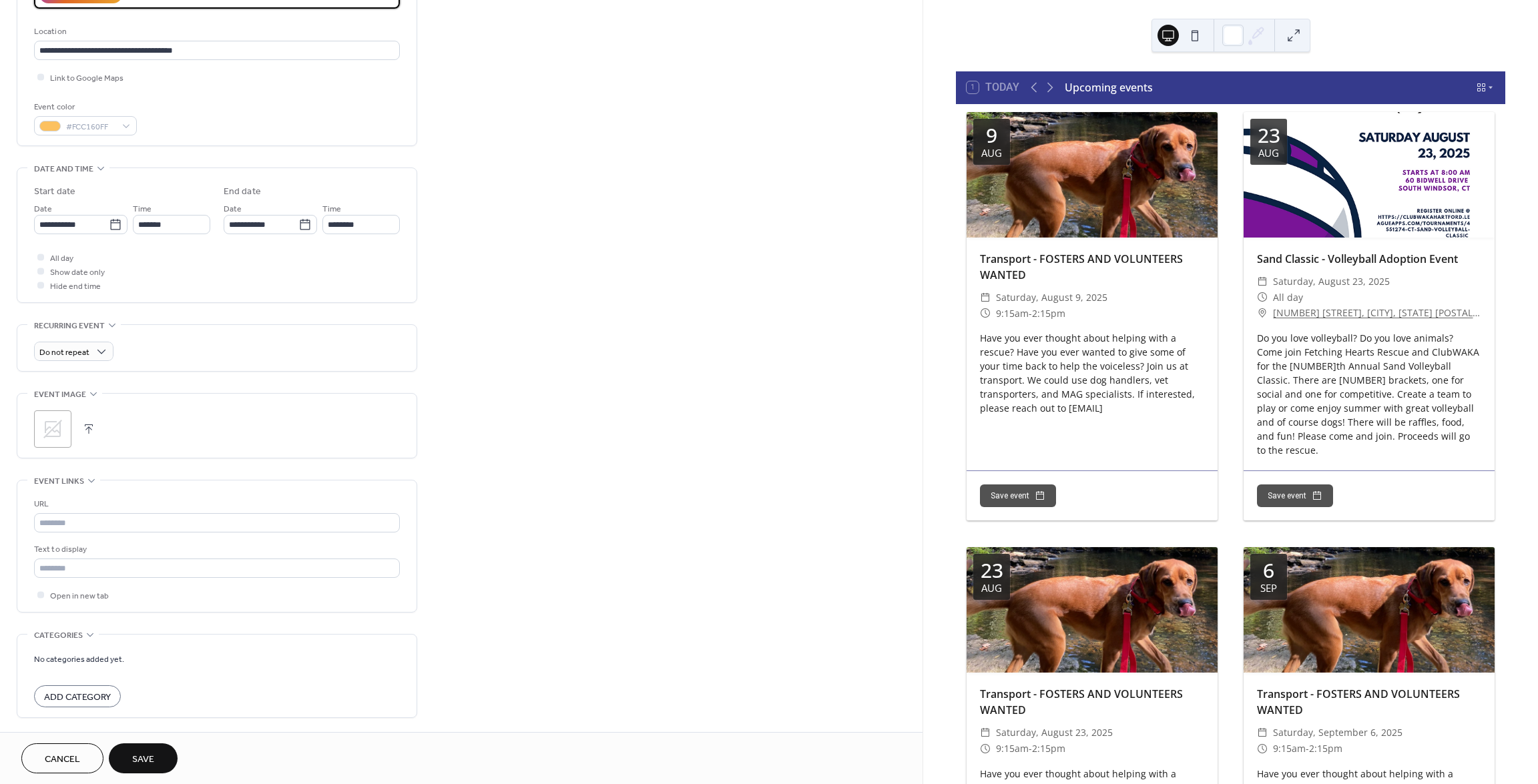 type on "**********" 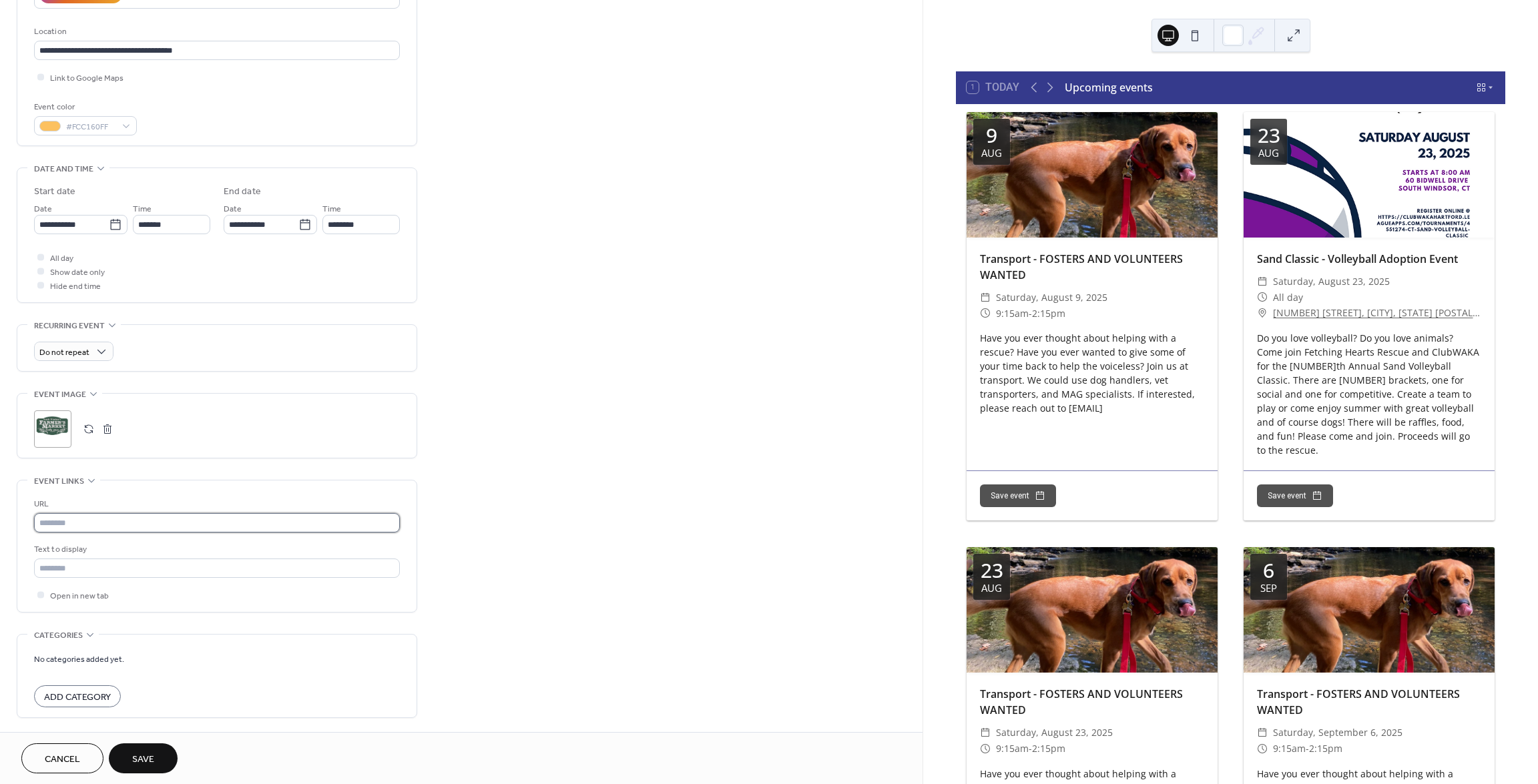 drag, startPoint x: 84, startPoint y: 524, endPoint x: 139, endPoint y: 524, distance: 55 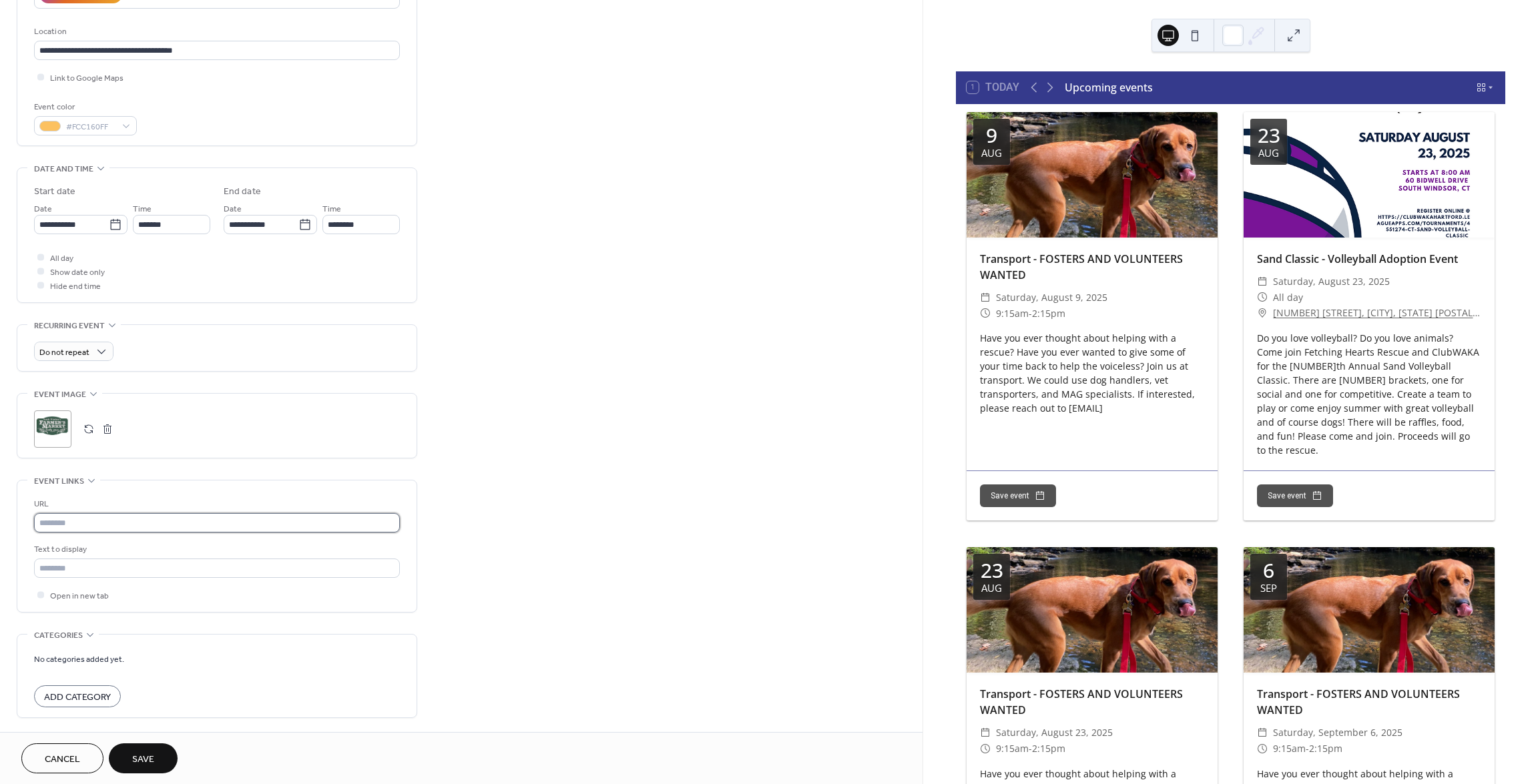 click at bounding box center (217, 522) 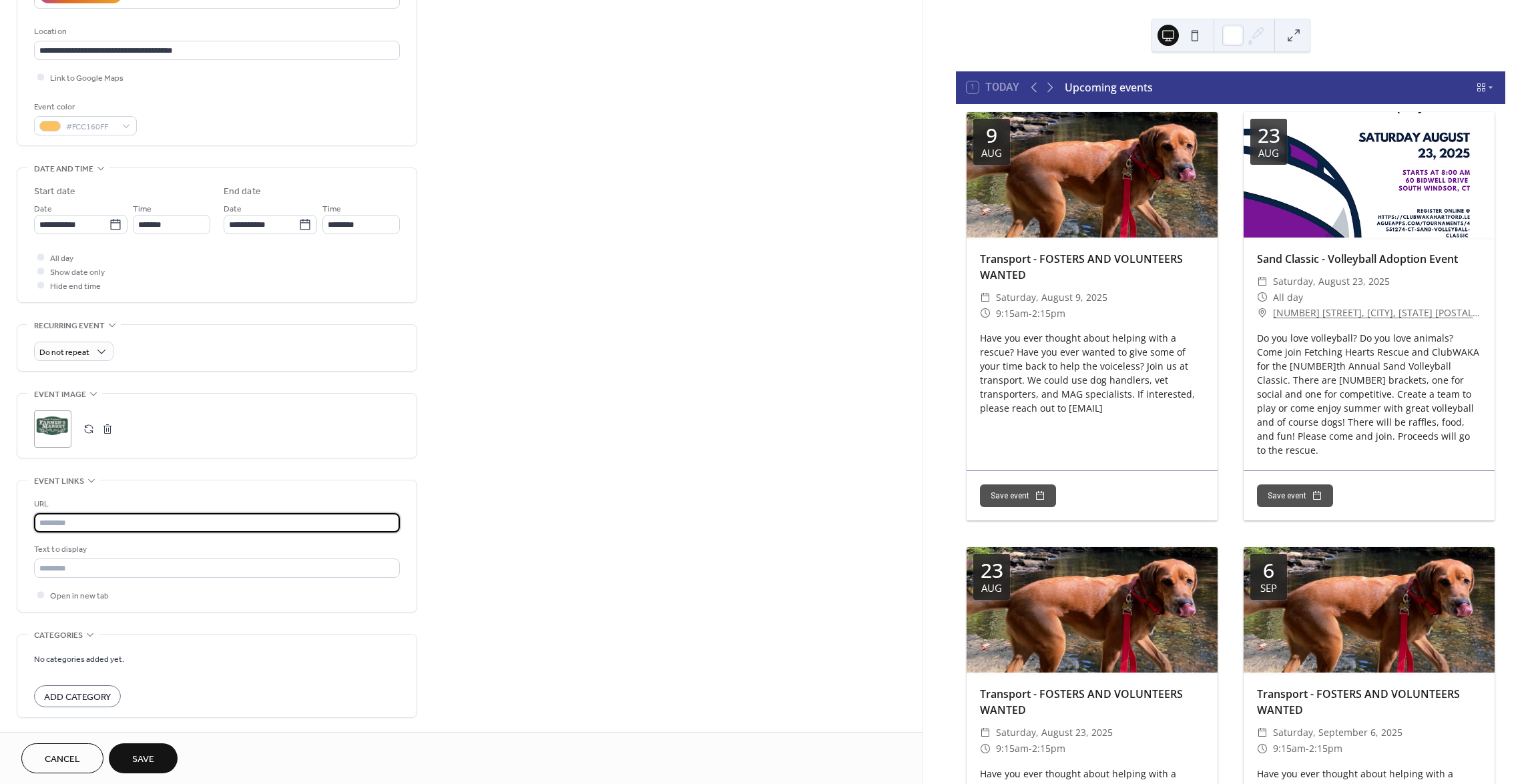 paste on "**********" 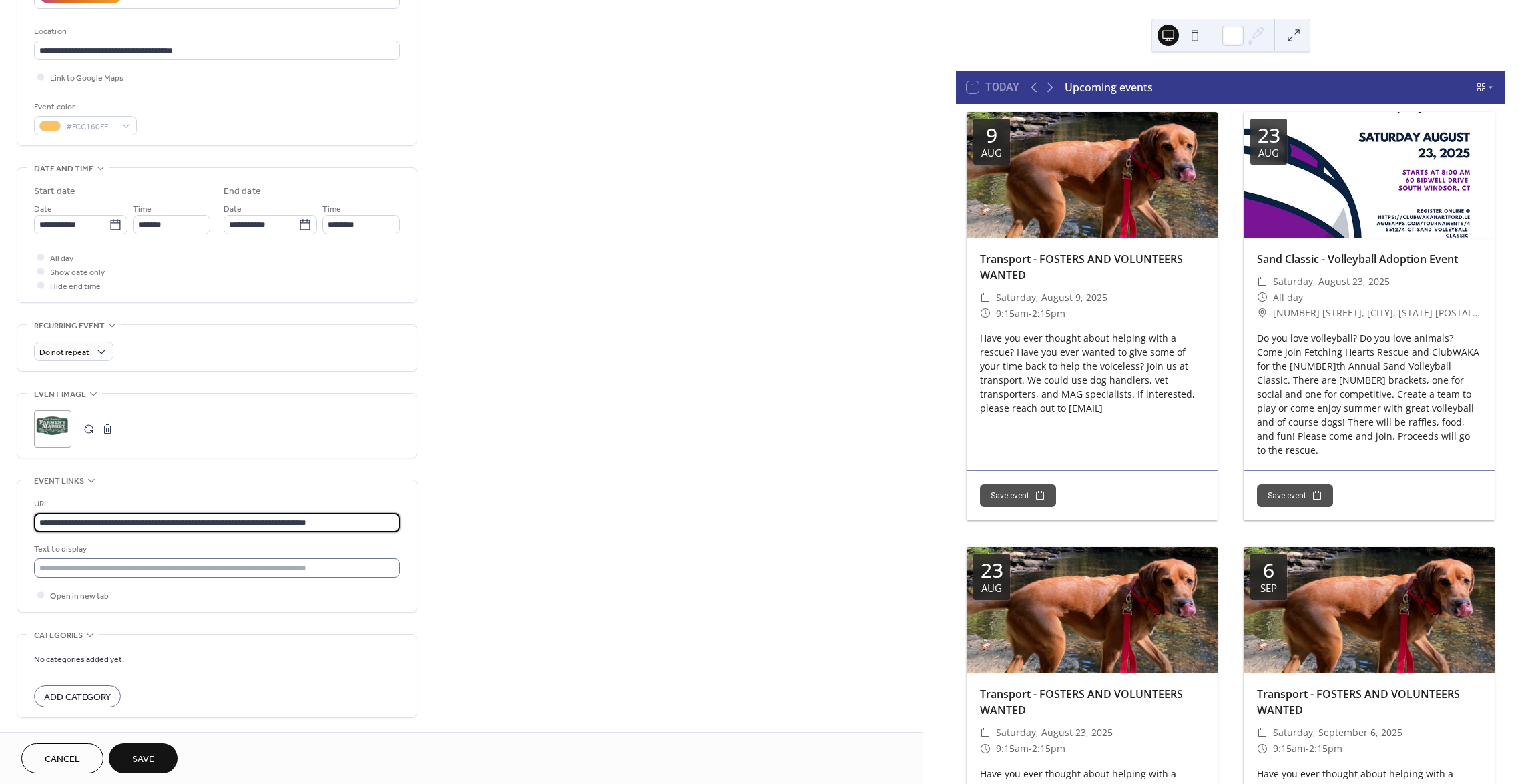 type on "**********" 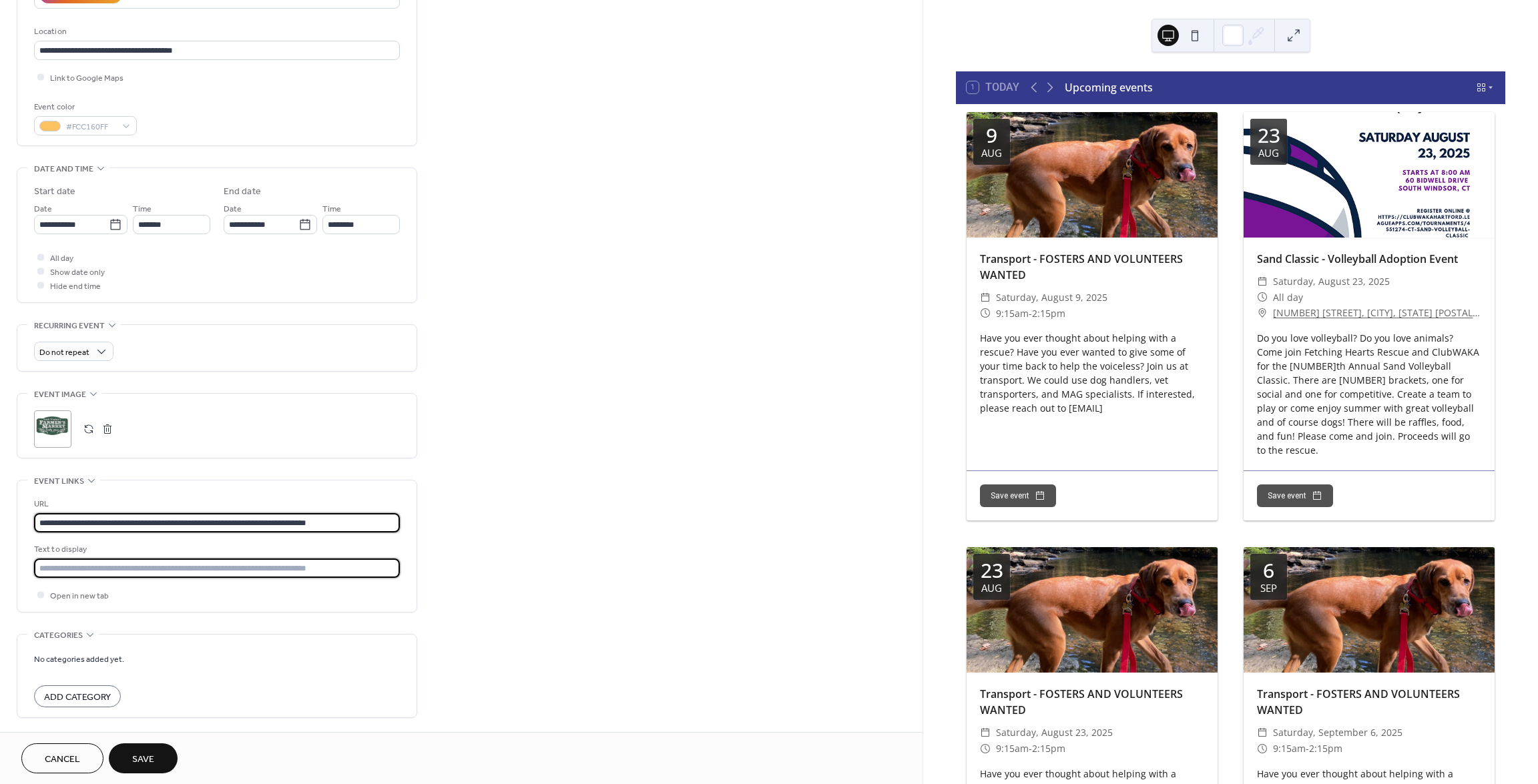 drag, startPoint x: 101, startPoint y: 562, endPoint x: 341, endPoint y: 597, distance: 242.53866 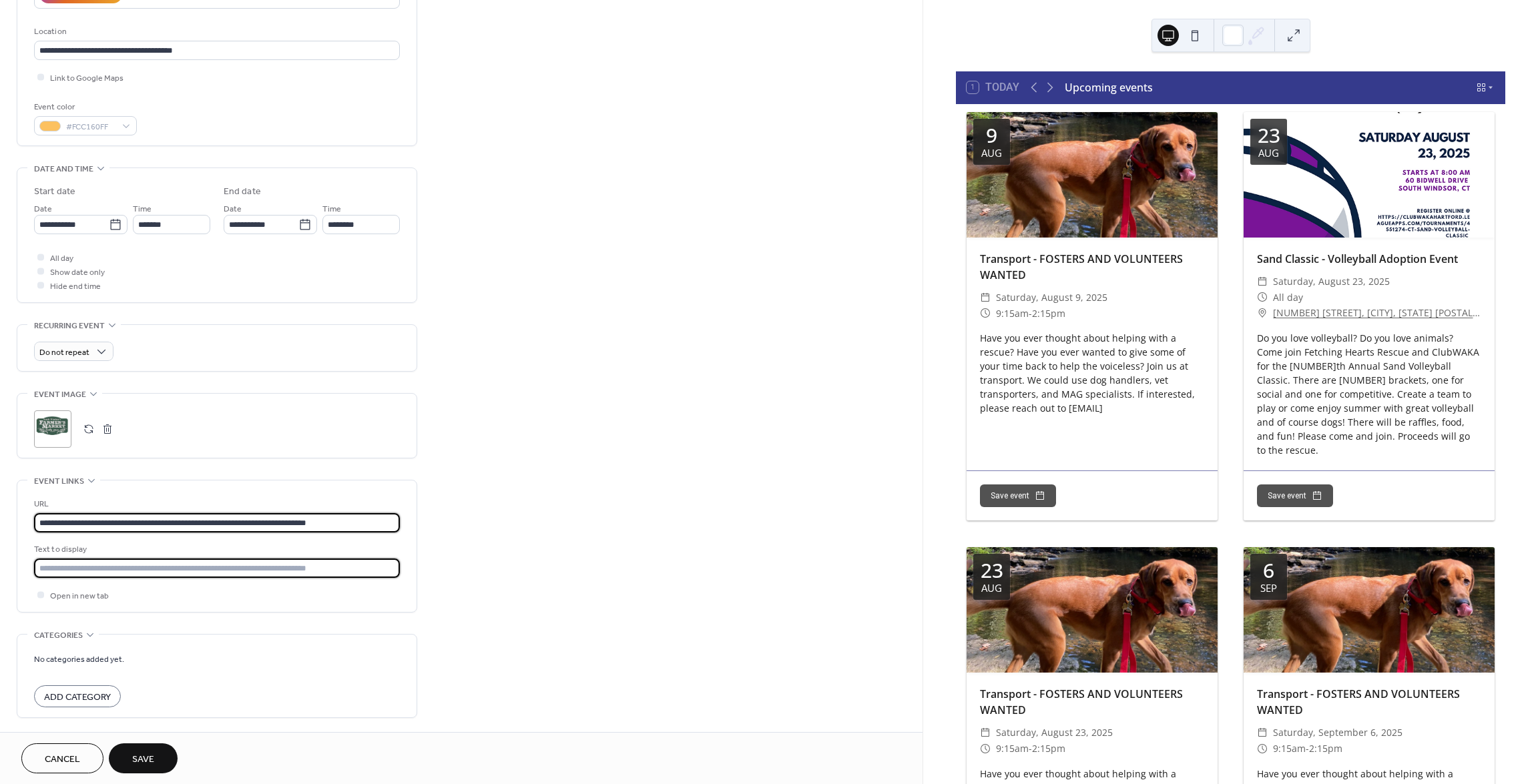 click at bounding box center [217, 568] 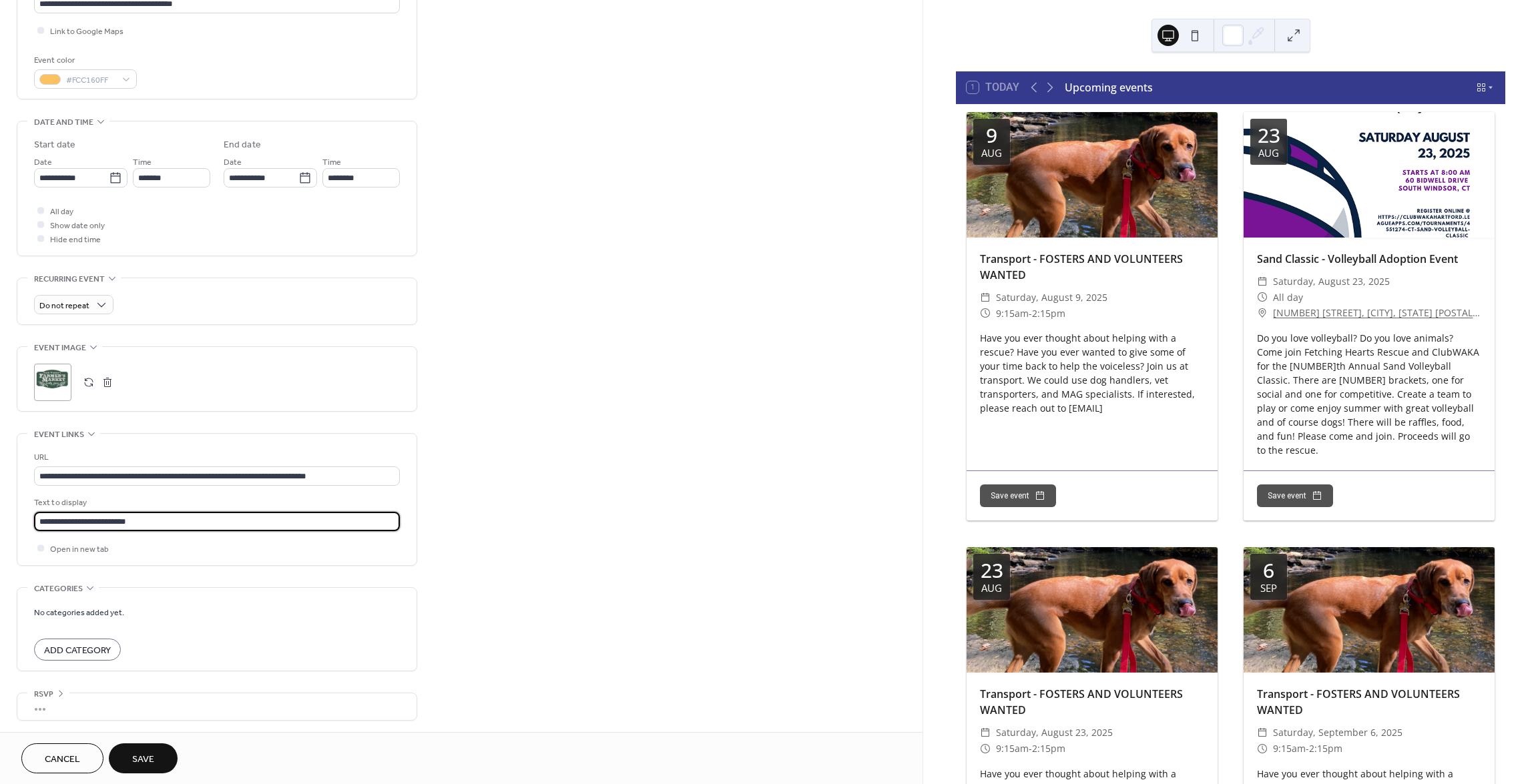 scroll, scrollTop: 316, scrollLeft: 0, axis: vertical 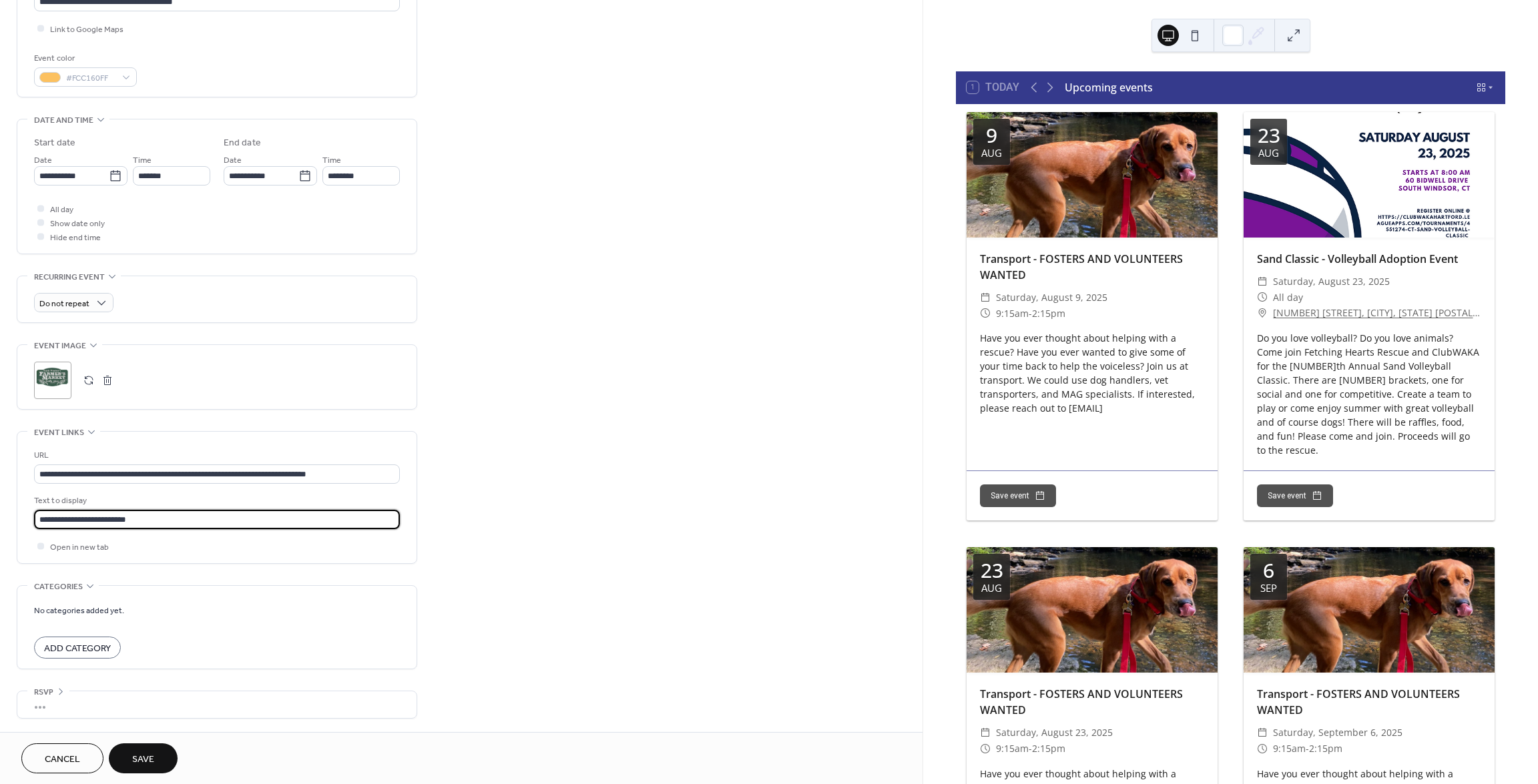 type on "**********" 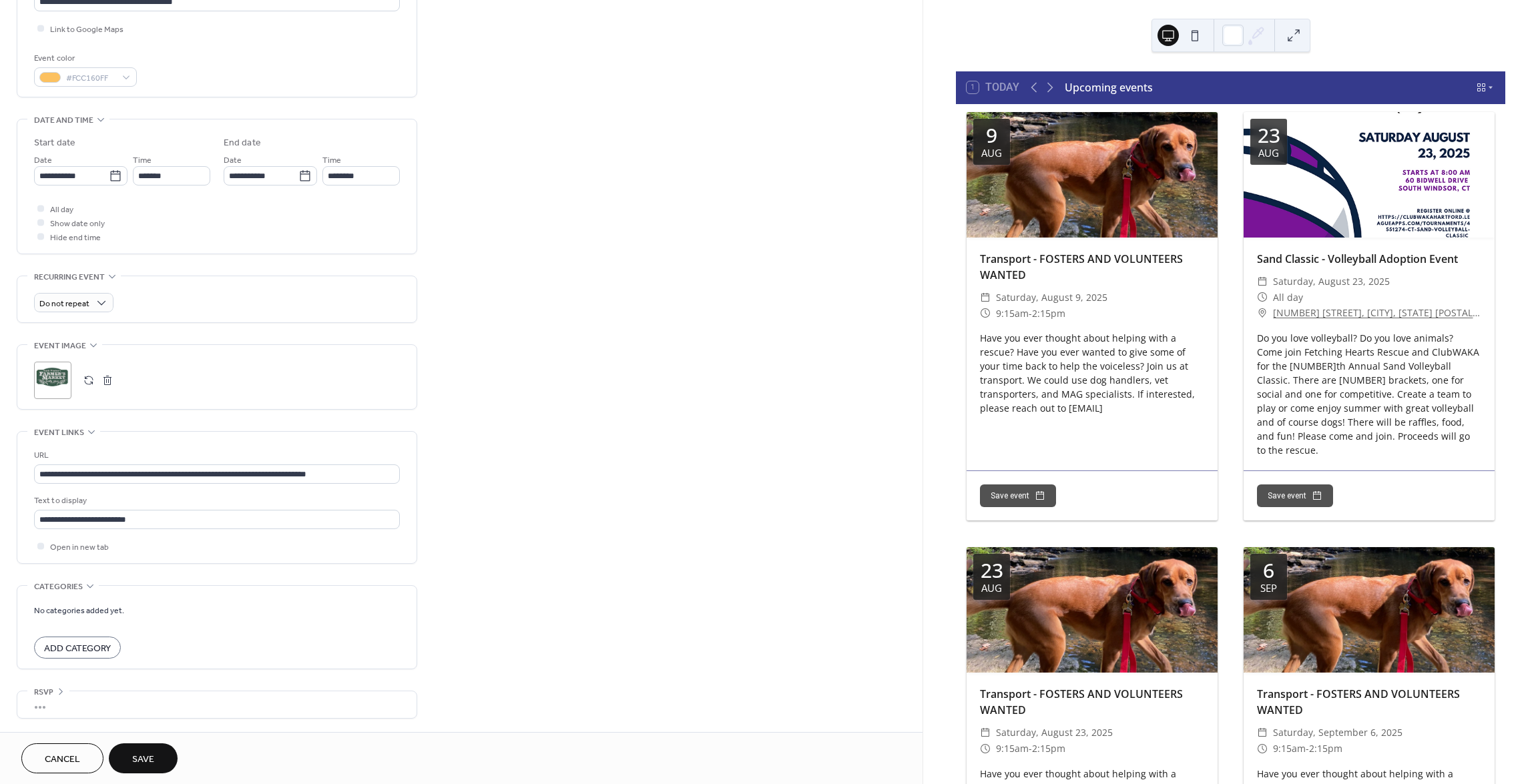 click on "Add Category" at bounding box center [77, 649] 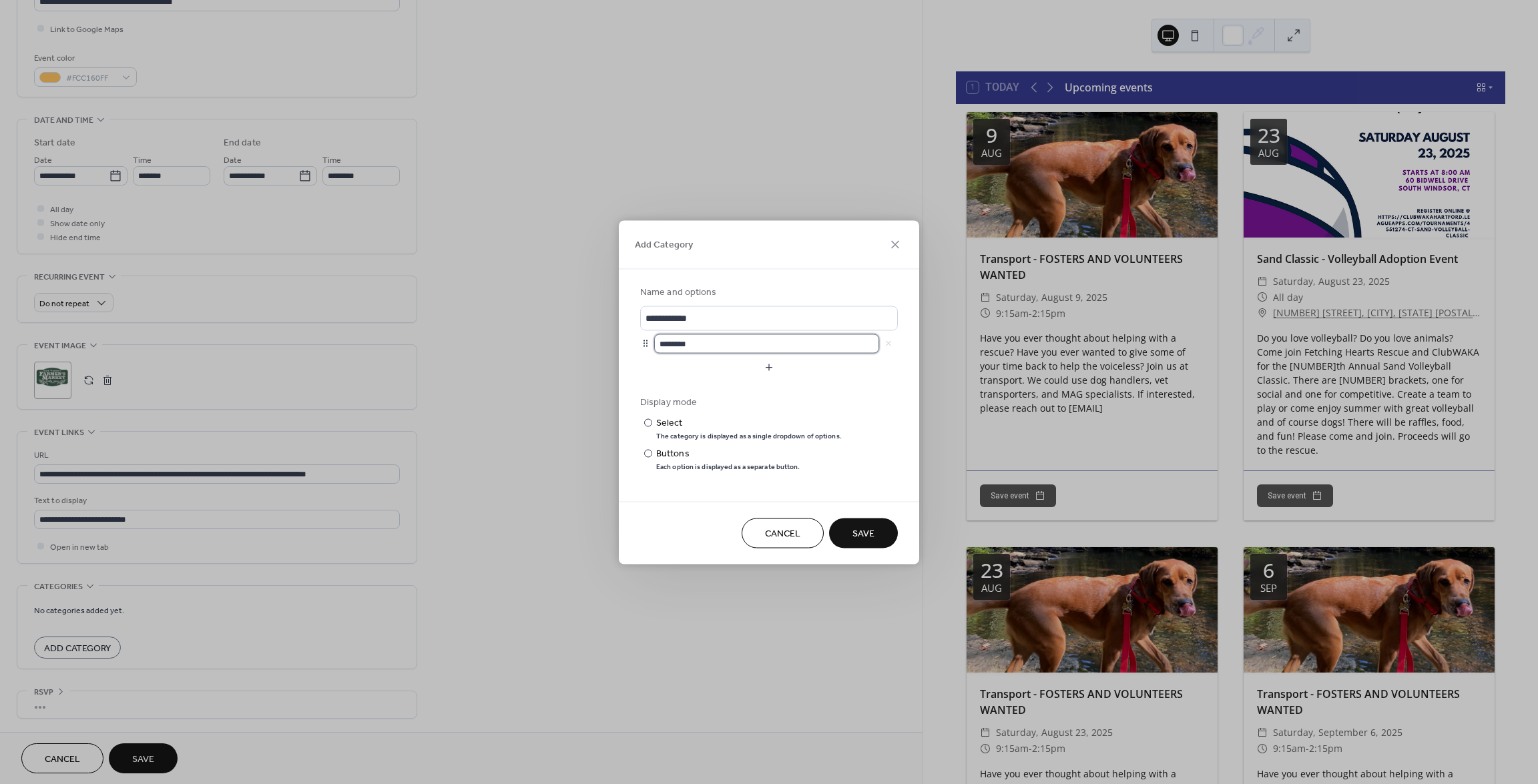 click on "********" at bounding box center (766, 343) 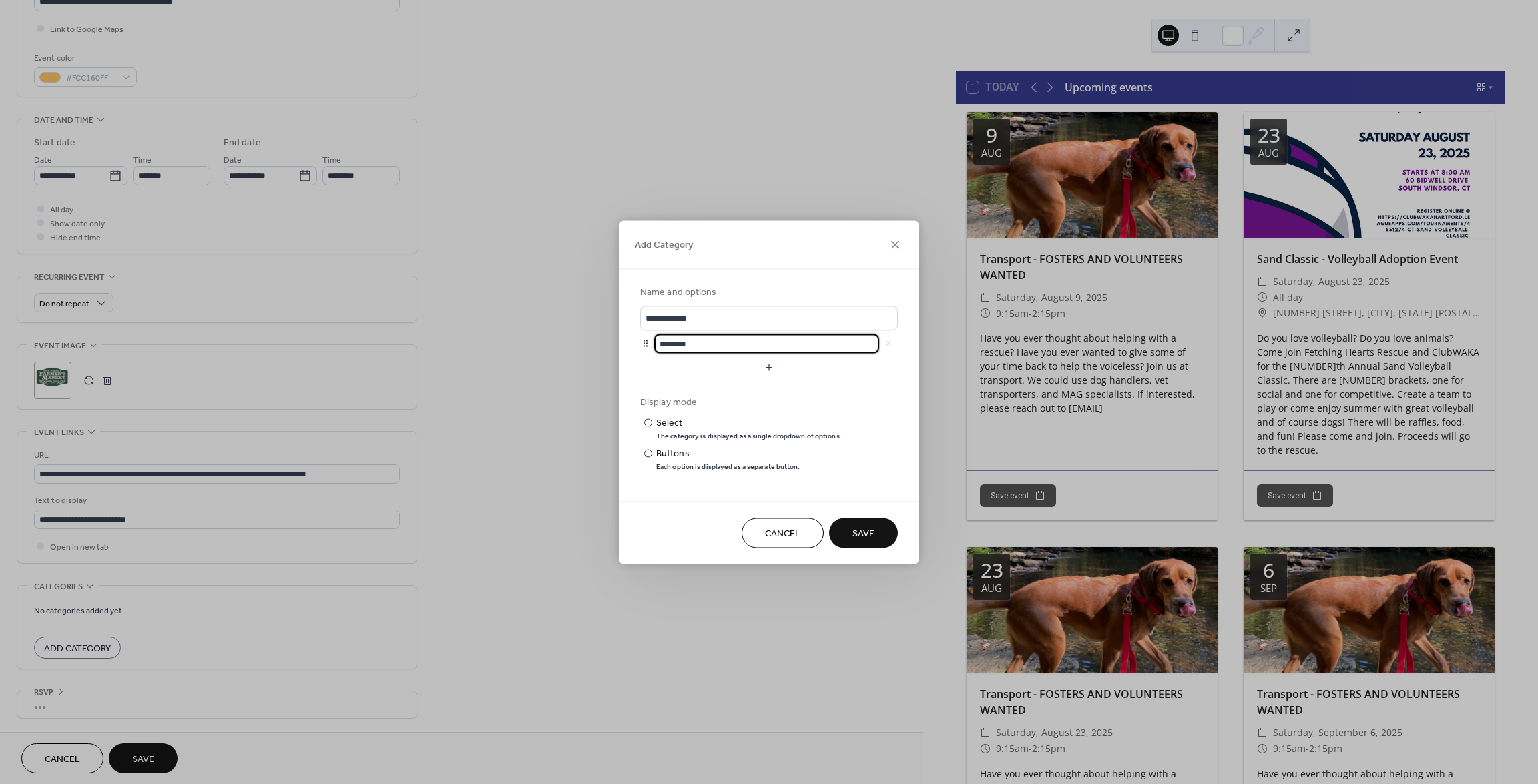 drag, startPoint x: 708, startPoint y: 344, endPoint x: 572, endPoint y: 332, distance: 136.5284 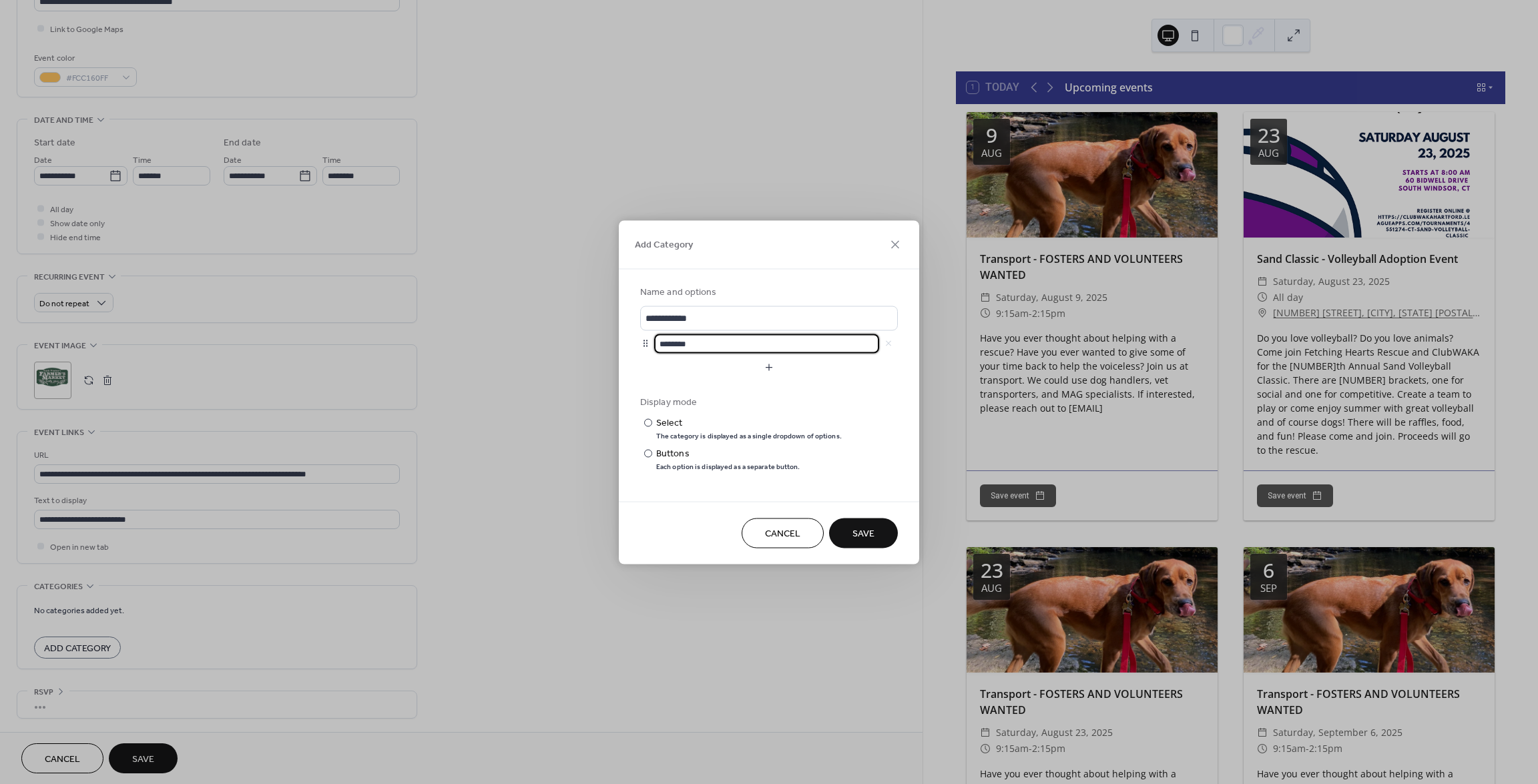type on "********" 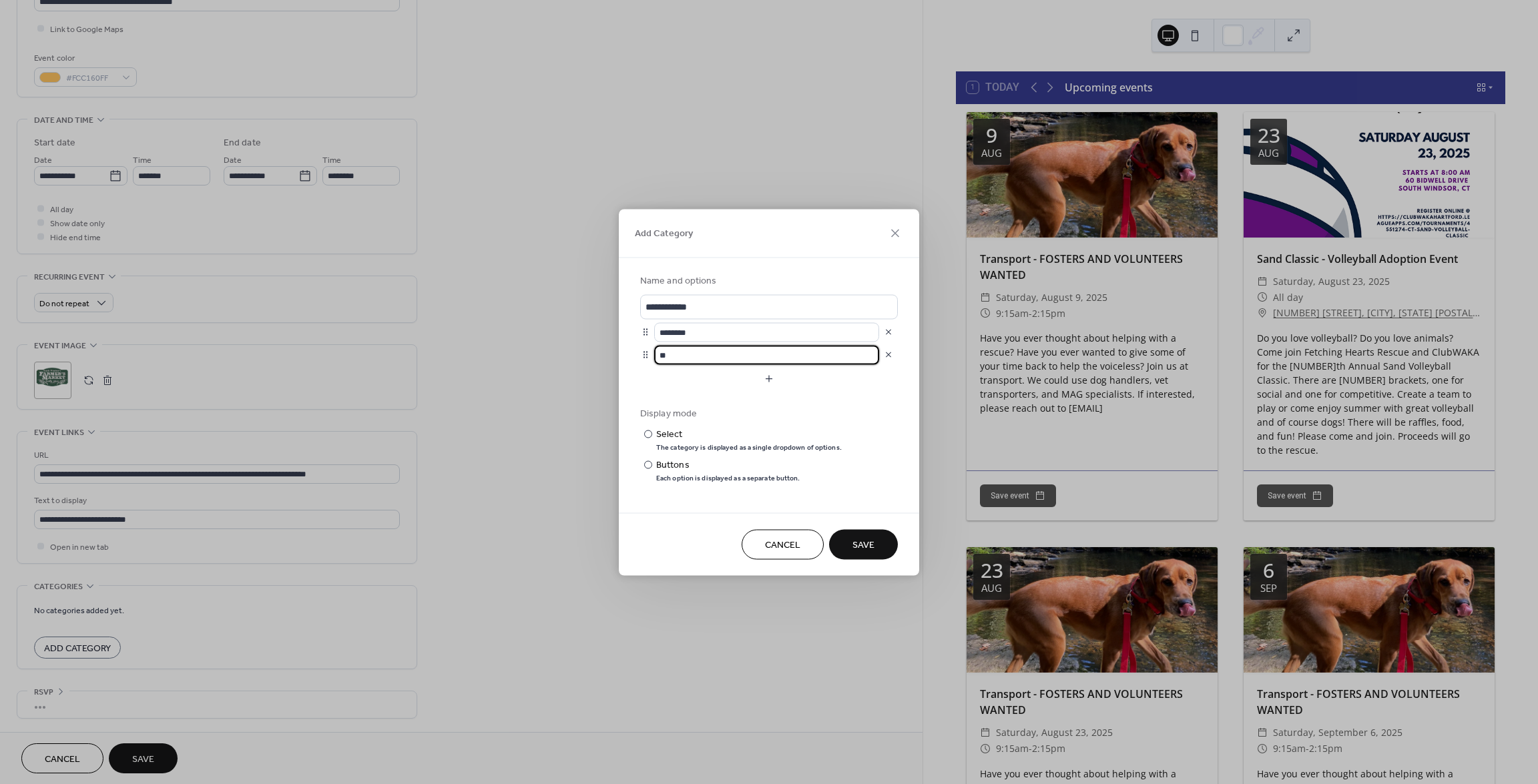 type on "*" 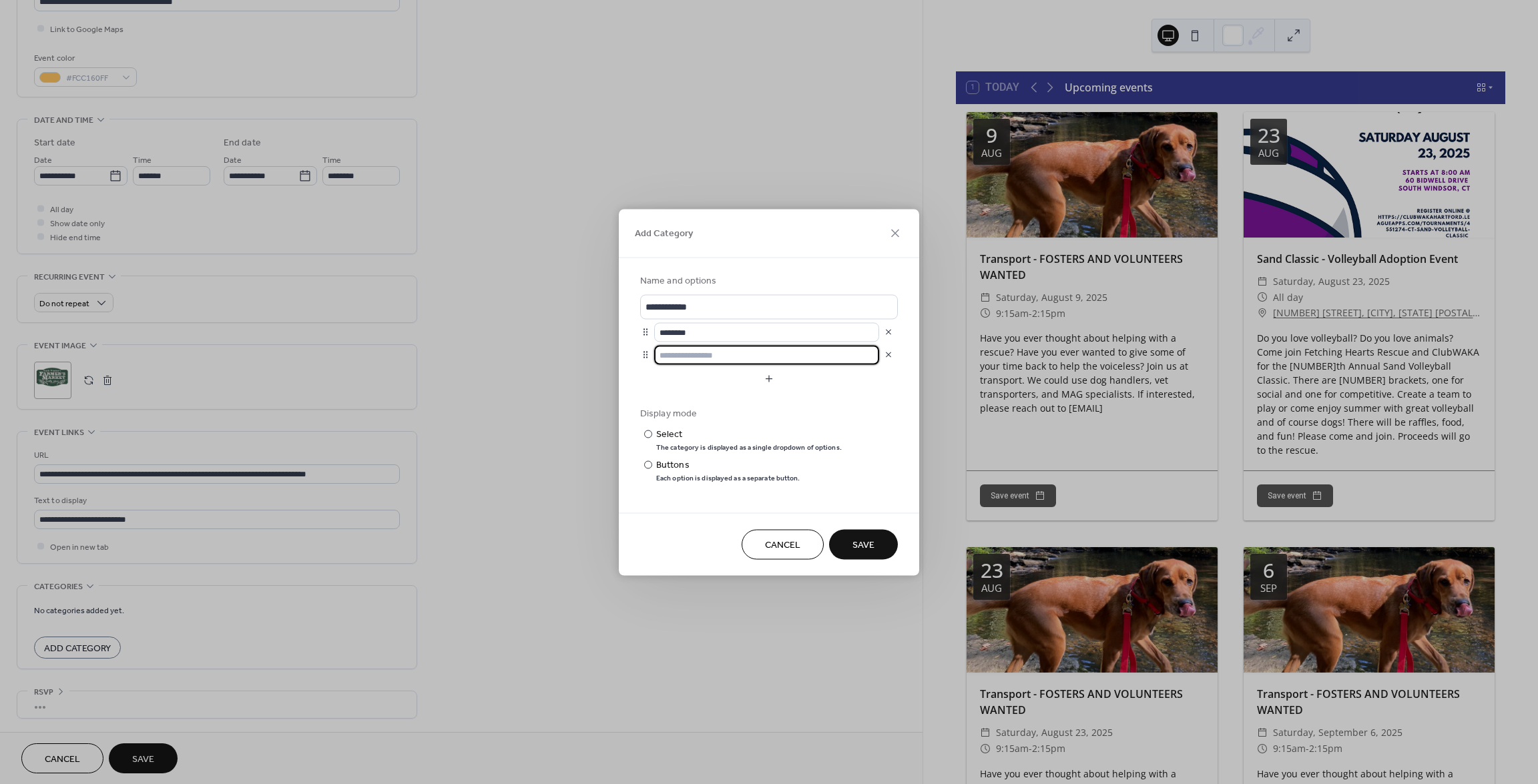 type 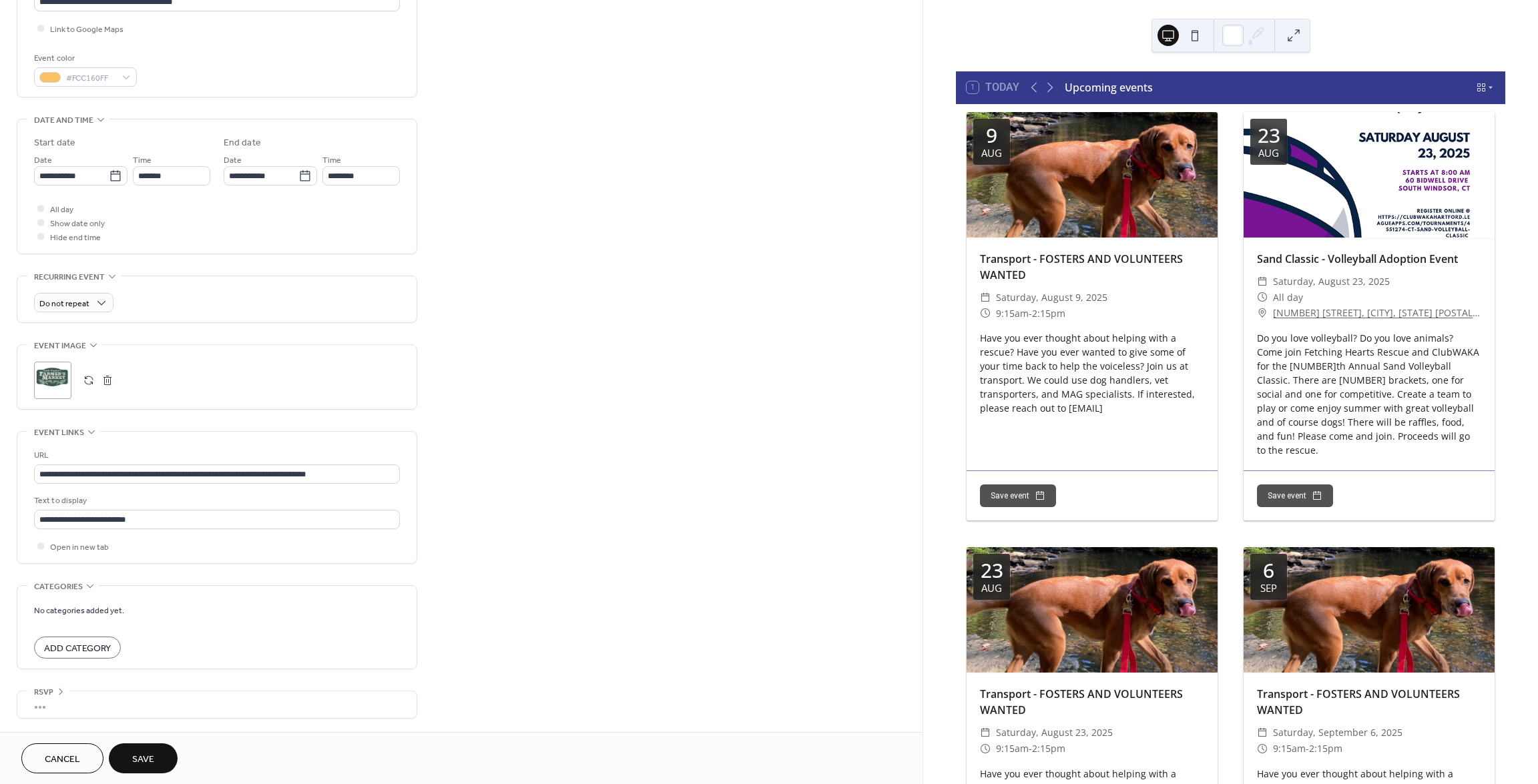 click on "Add Category" at bounding box center [77, 649] 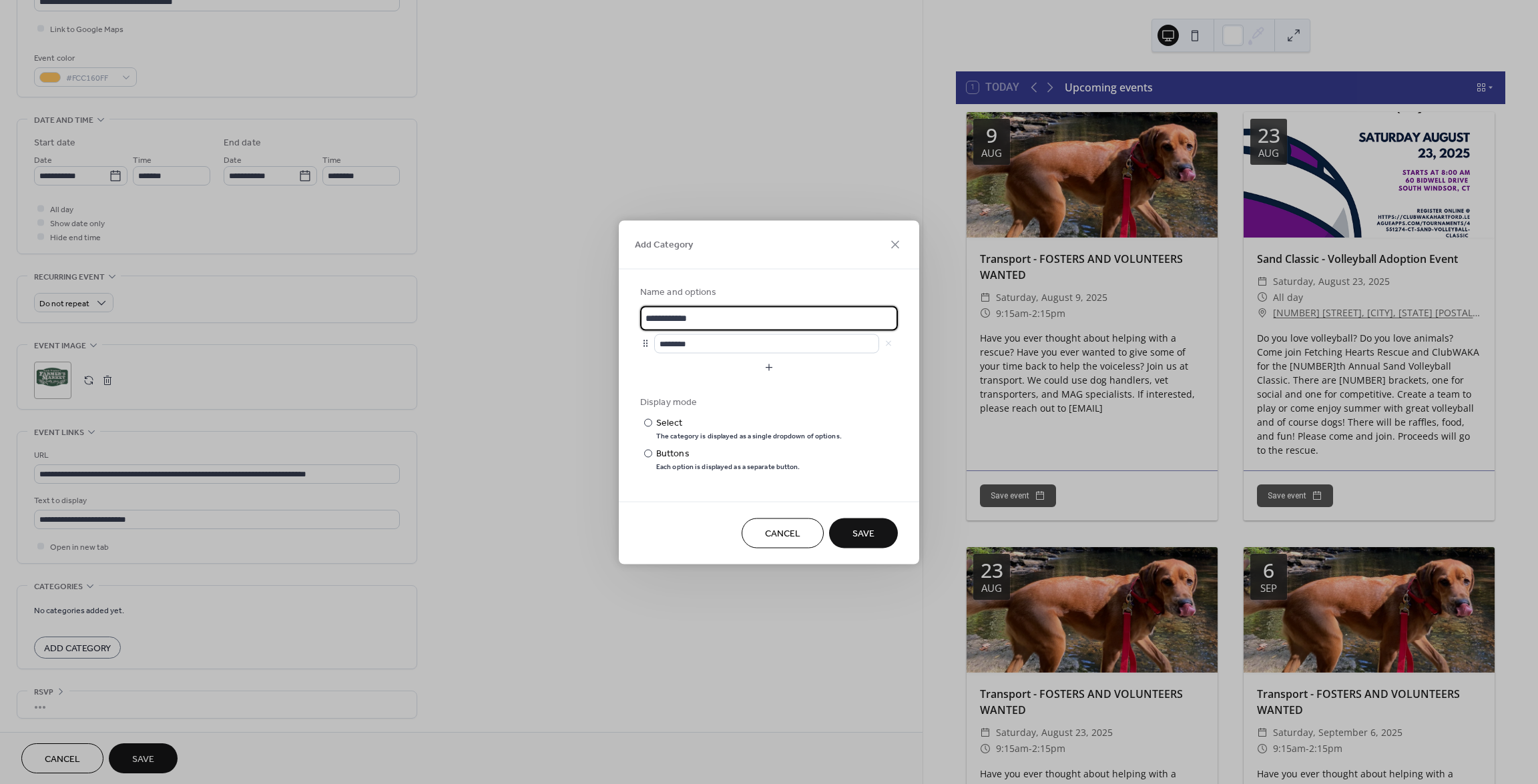 click on "**********" at bounding box center [769, 318] 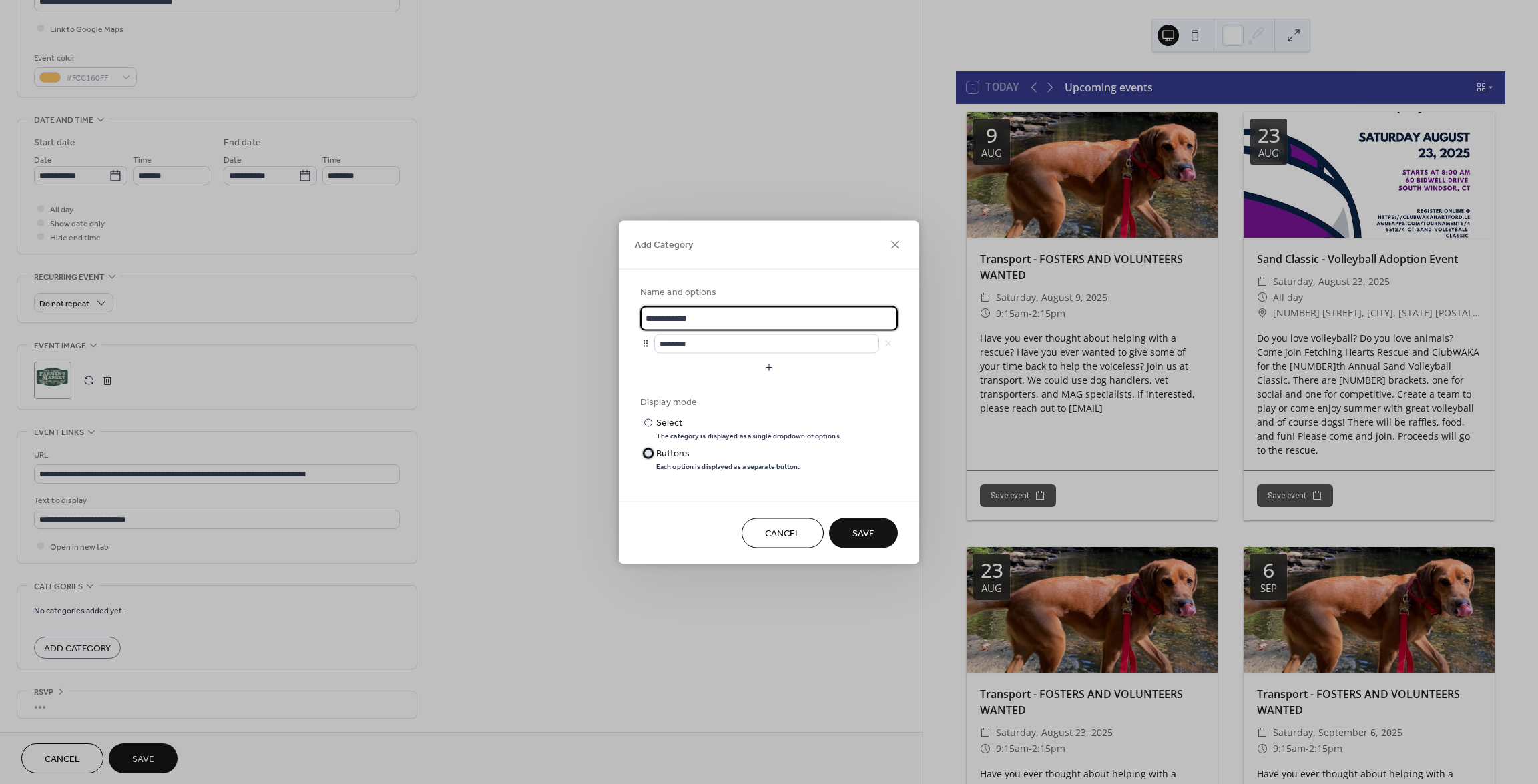 click at bounding box center (648, 454) 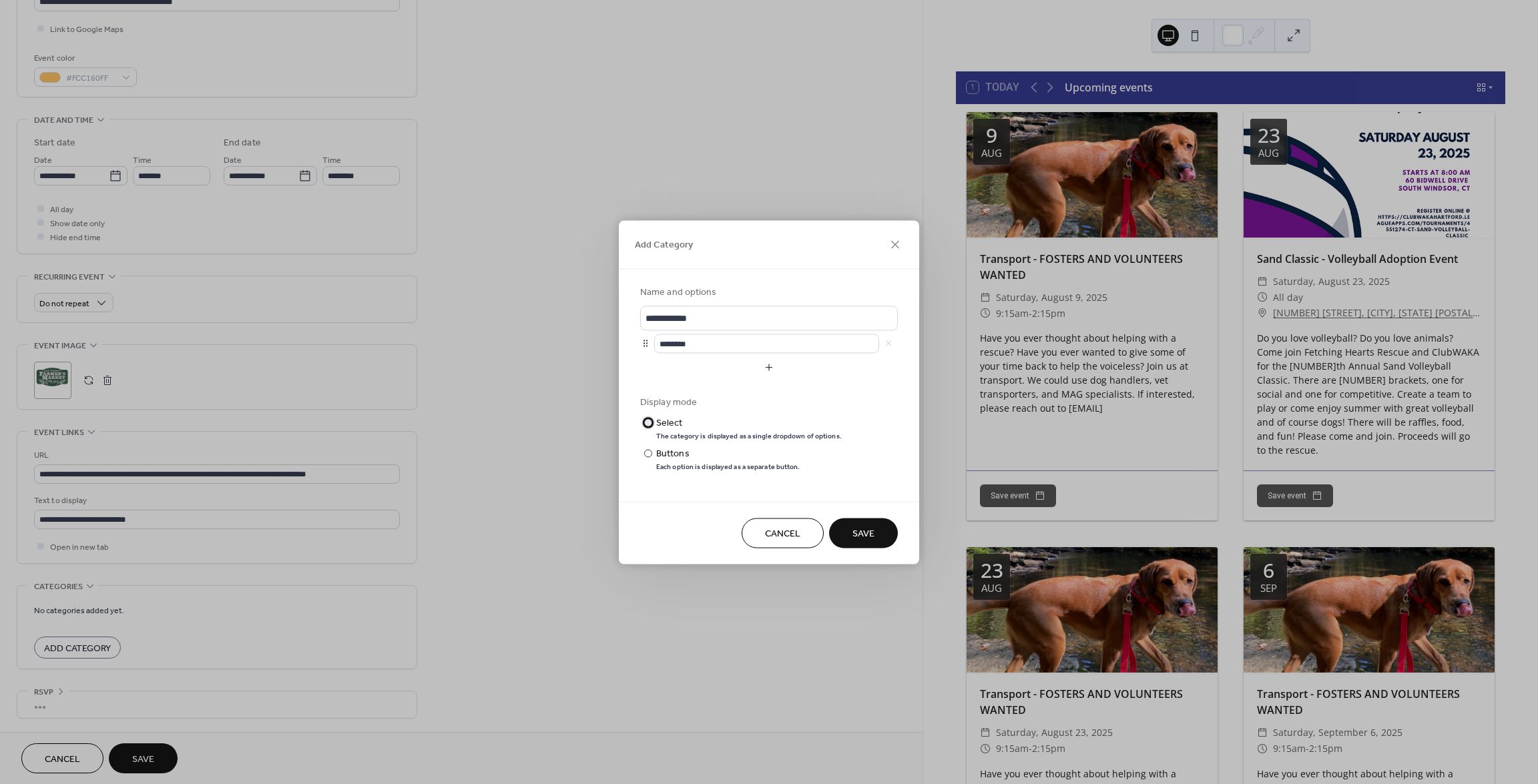 click at bounding box center [648, 423] 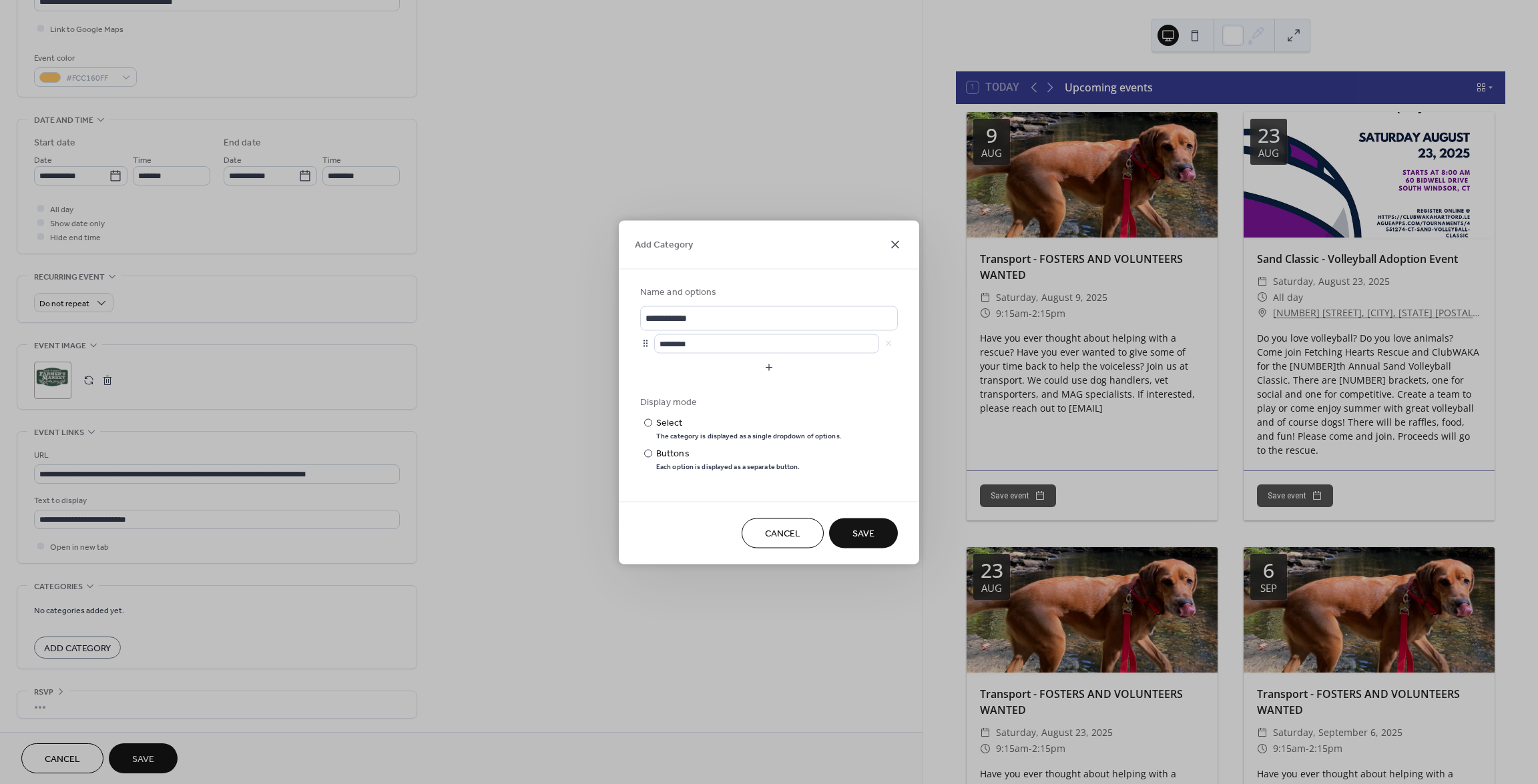 click 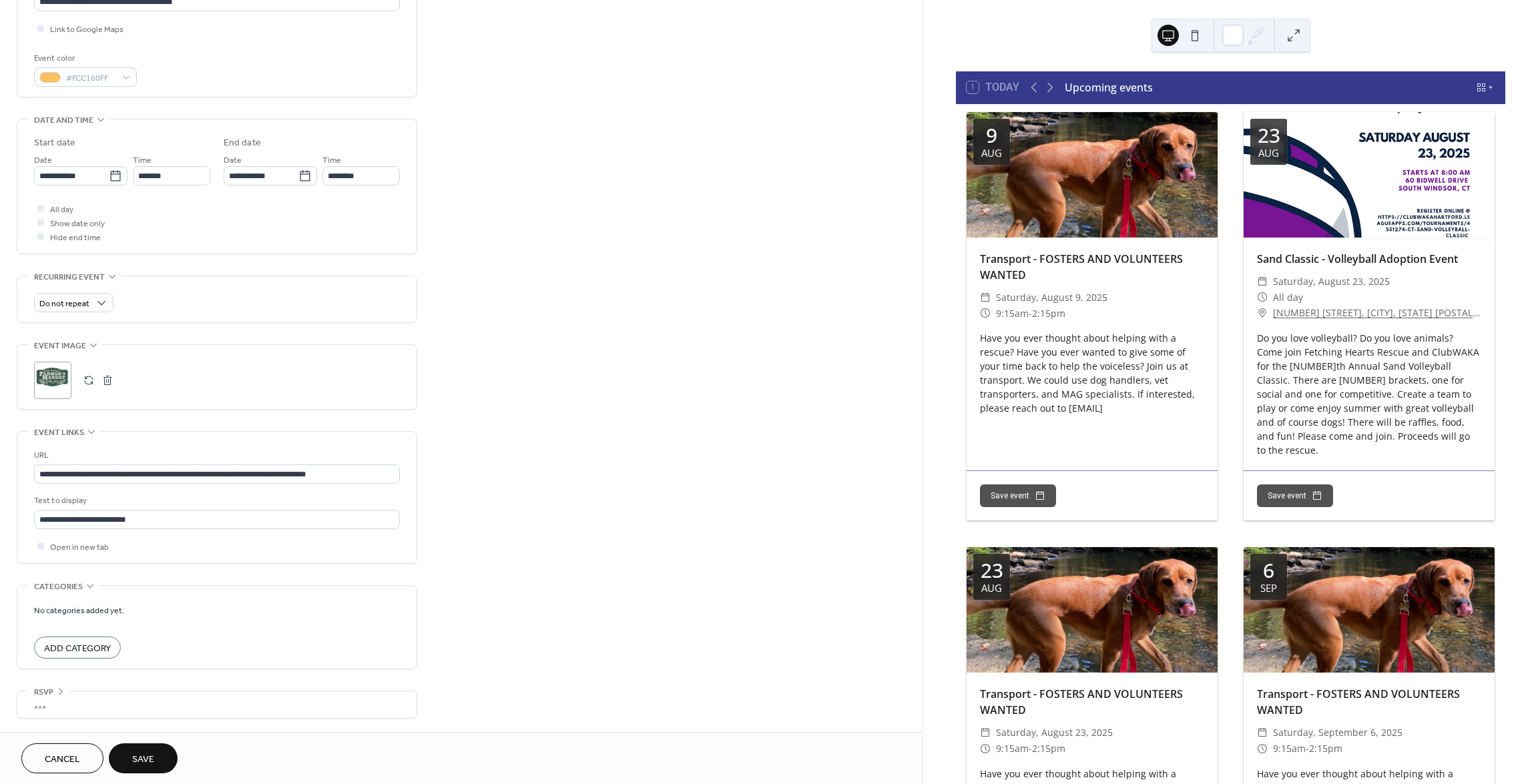 click on "Save" at bounding box center (143, 759) 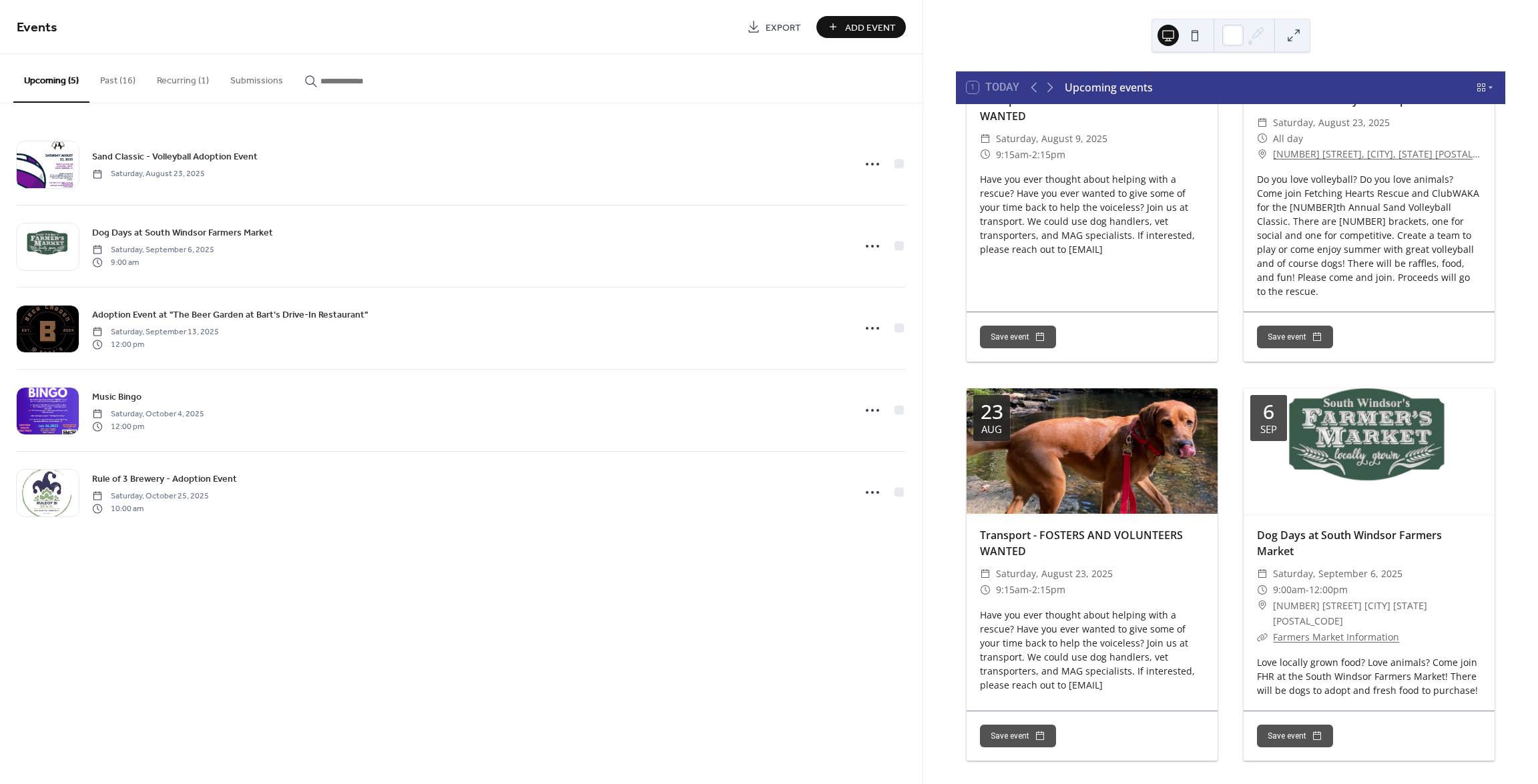 scroll, scrollTop: 0, scrollLeft: 0, axis: both 